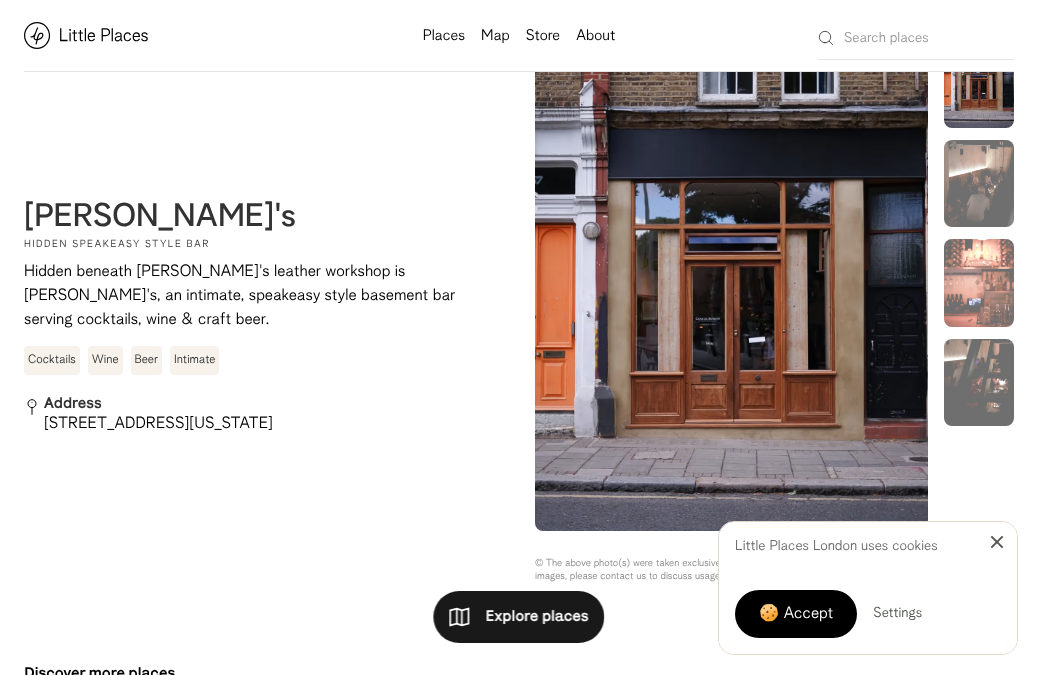 scroll, scrollTop: 523, scrollLeft: 0, axis: vertical 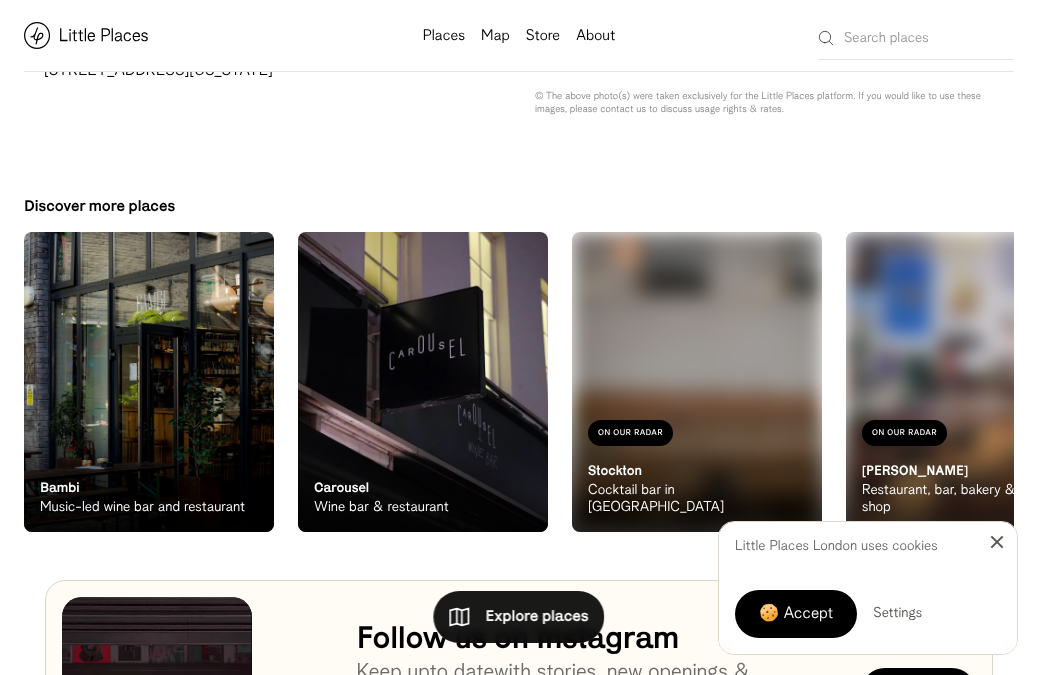 click on "On Our Radar Carousel Wine bar & restaurant" at bounding box center [423, 477] 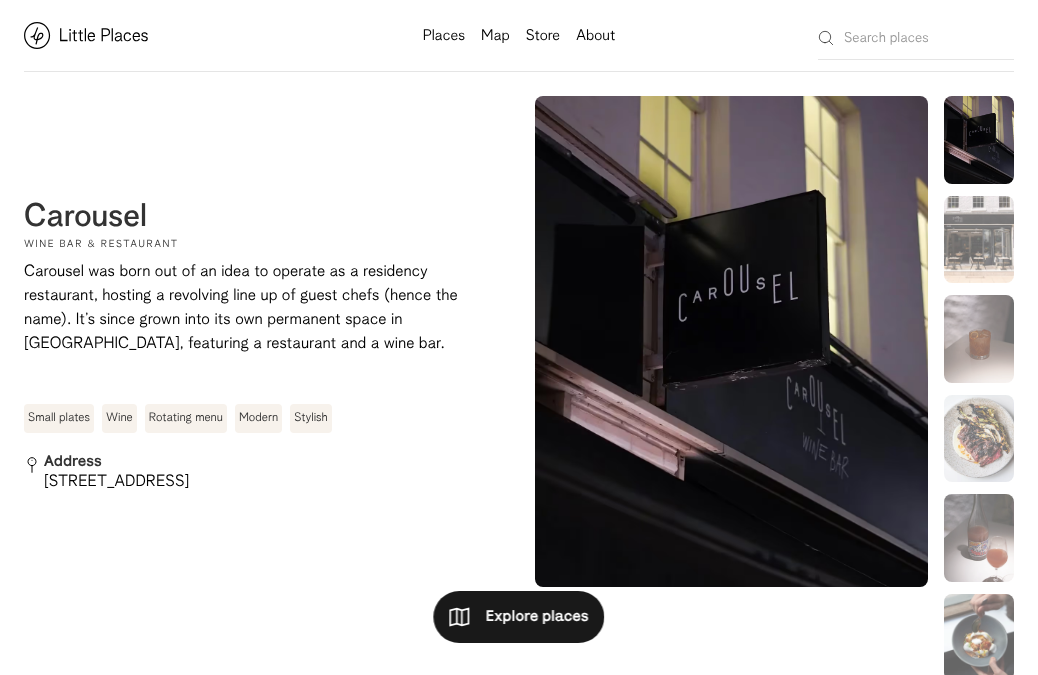 scroll, scrollTop: 0, scrollLeft: 0, axis: both 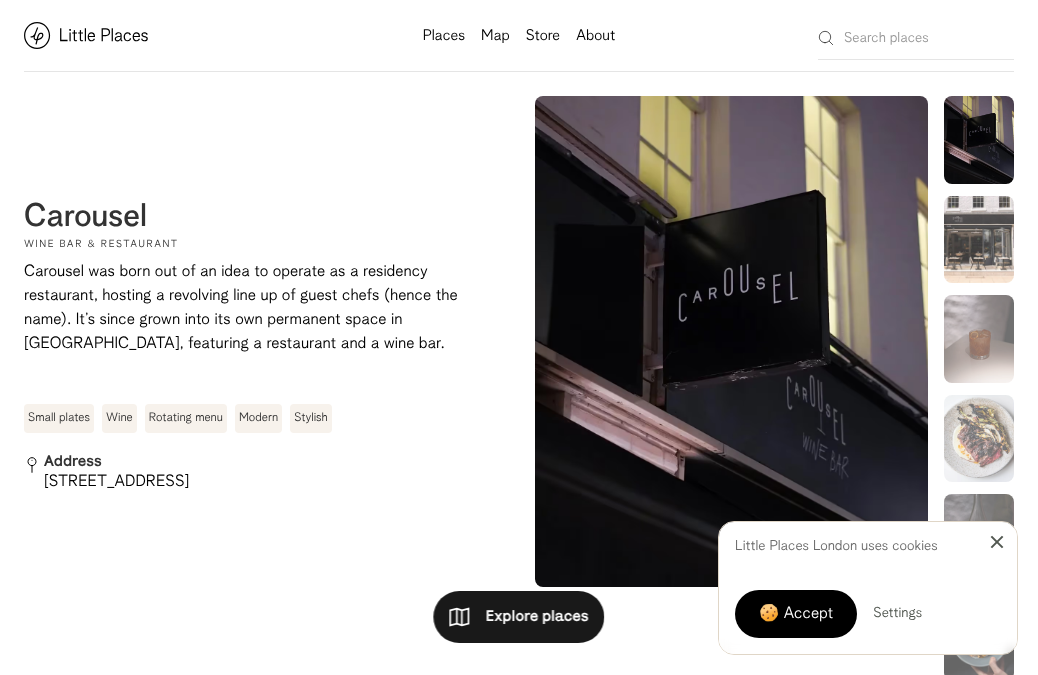 click at bounding box center [979, 240] 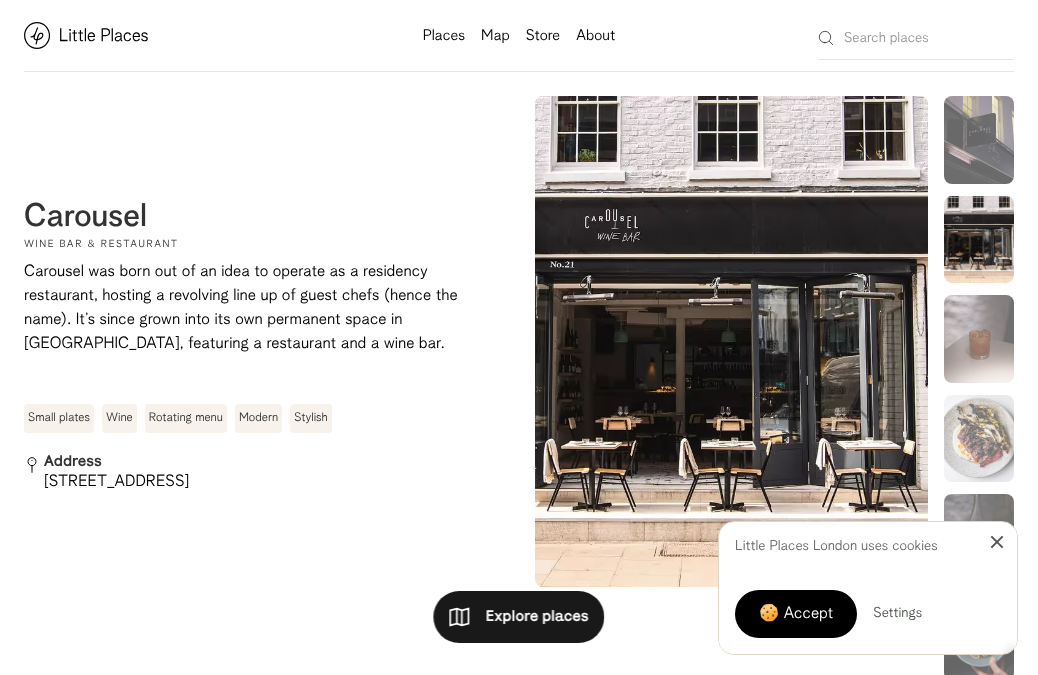 scroll, scrollTop: 40, scrollLeft: 0, axis: vertical 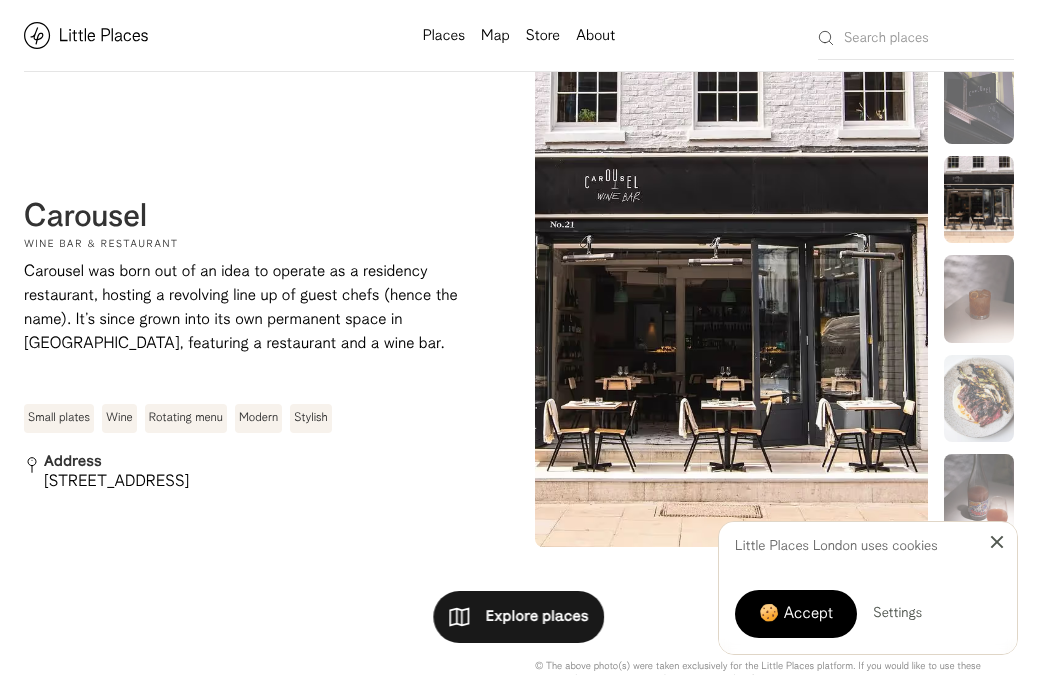 click at bounding box center [979, 299] 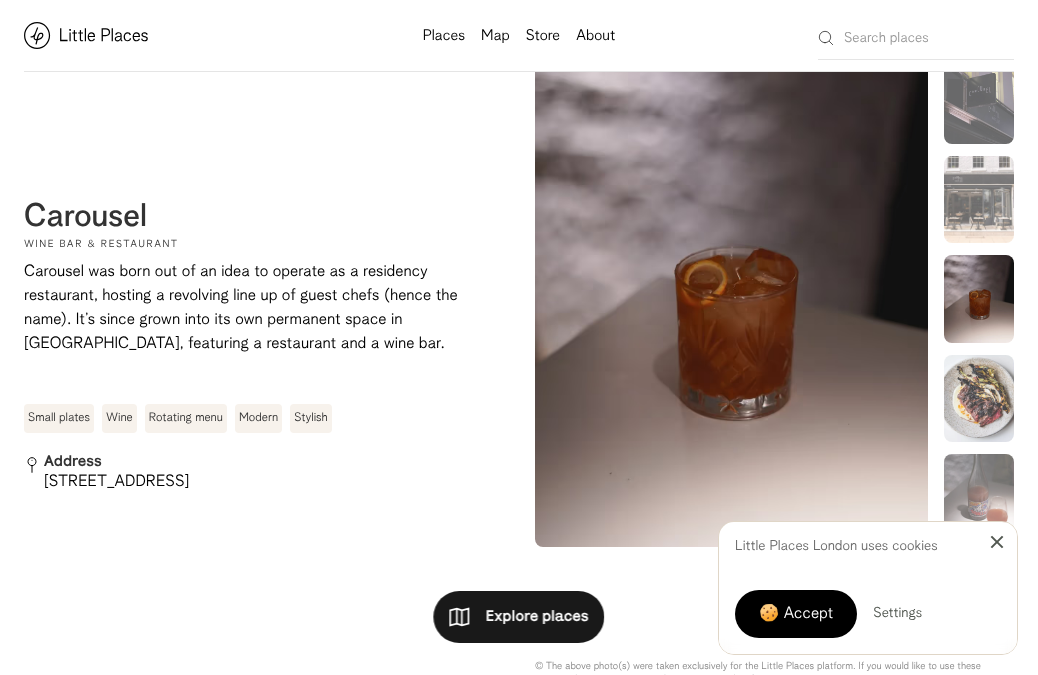 click at bounding box center [979, 399] 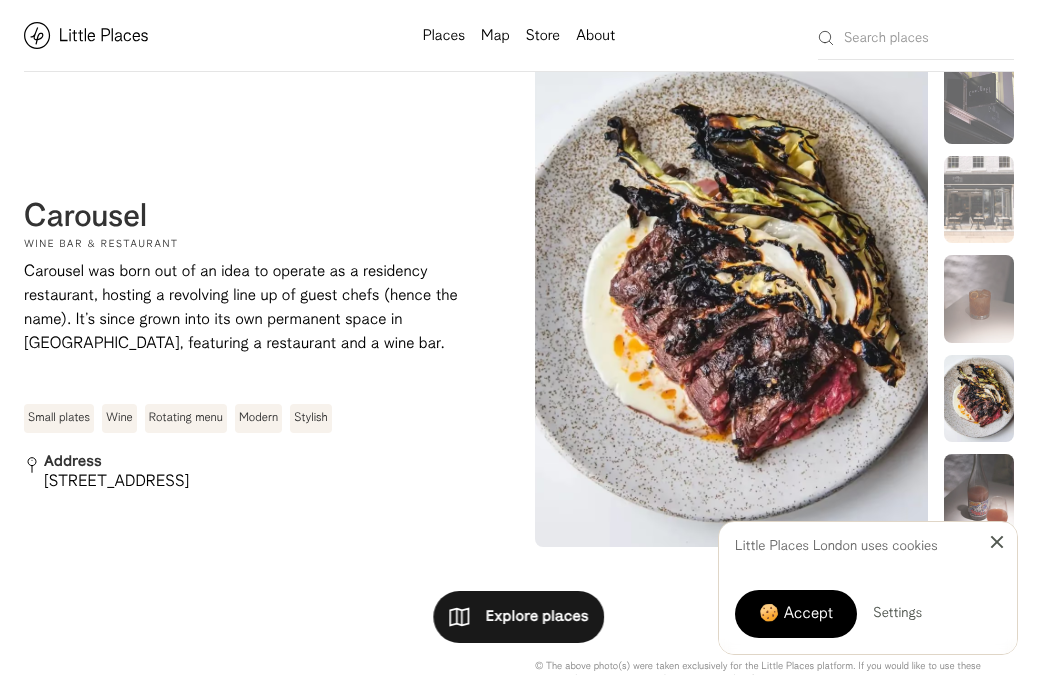 click at bounding box center [979, 498] 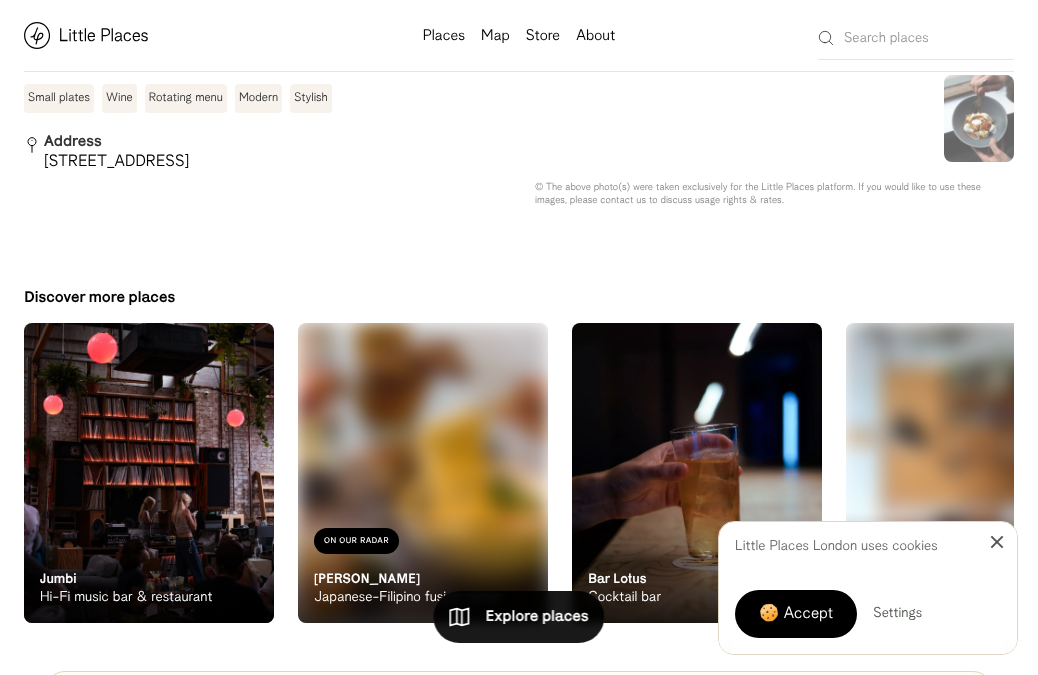 scroll, scrollTop: 613, scrollLeft: 0, axis: vertical 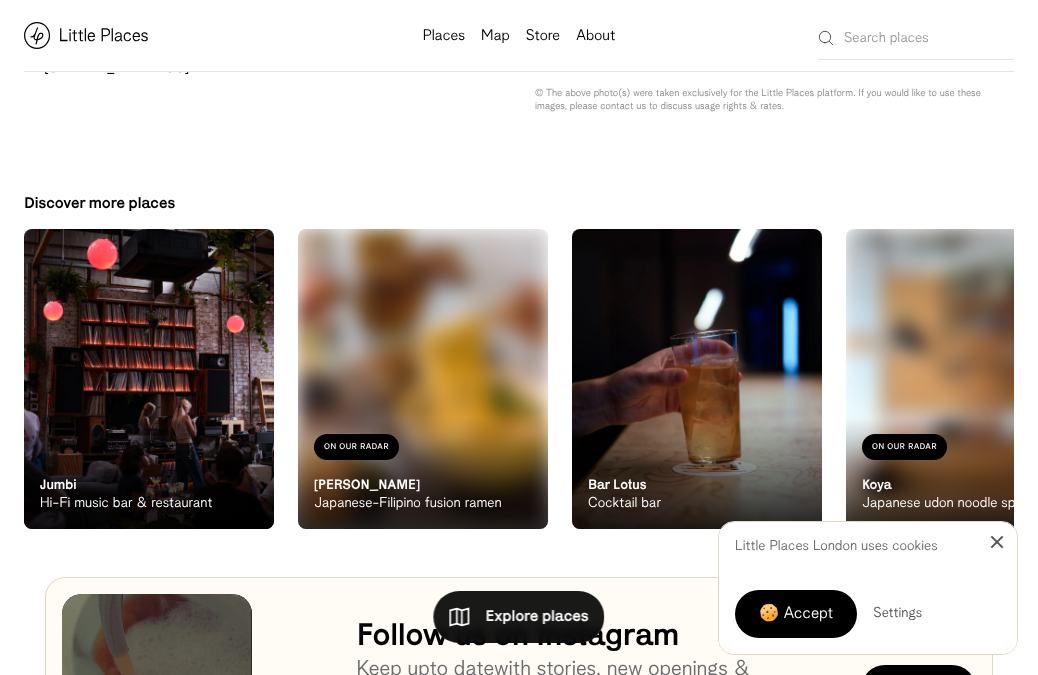 click at bounding box center (697, 379) 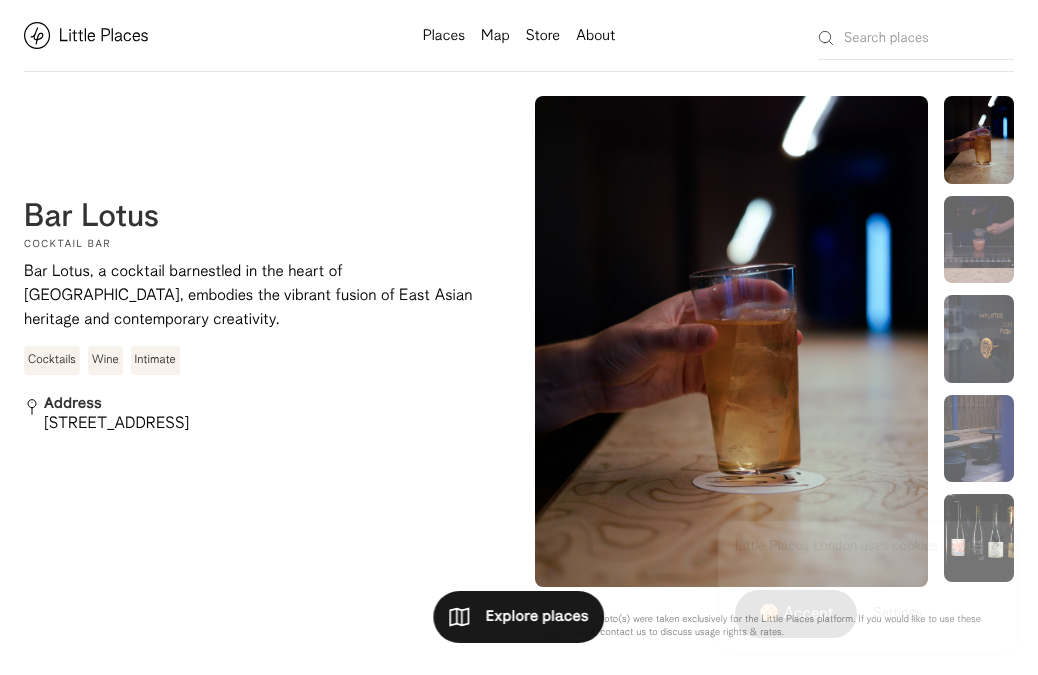 scroll, scrollTop: 0, scrollLeft: 0, axis: both 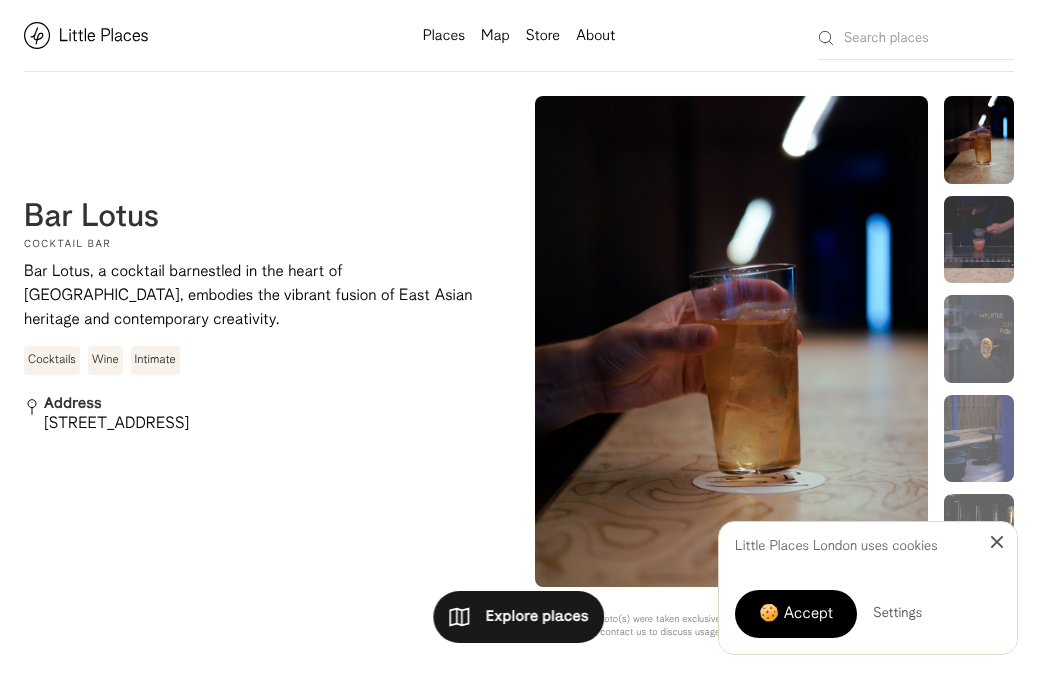 click at bounding box center [979, 240] 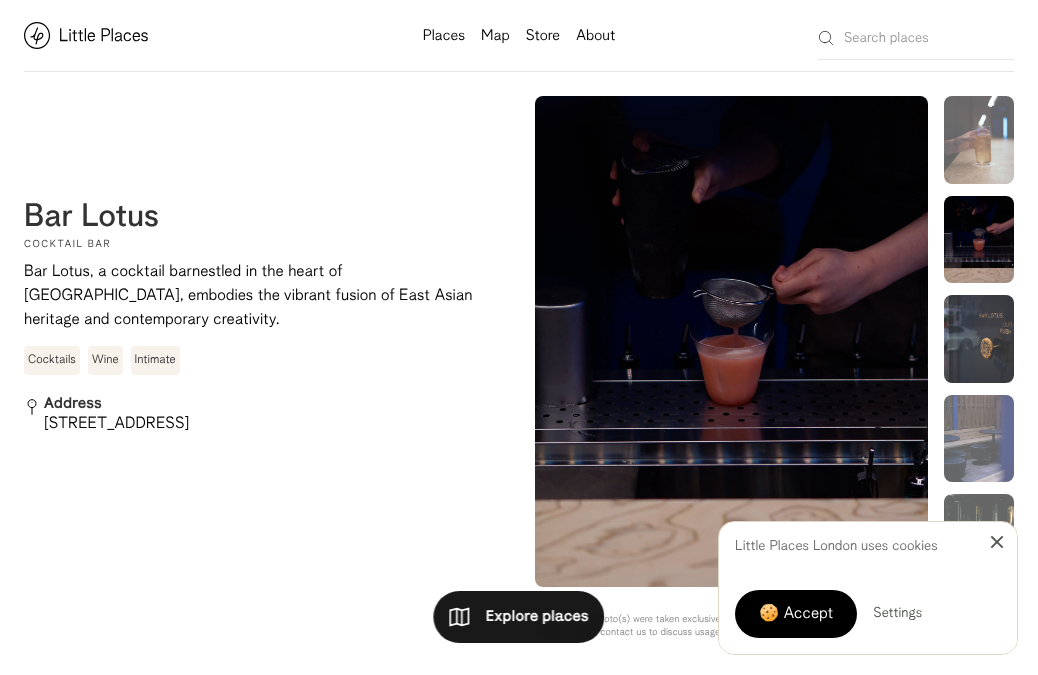 click at bounding box center (979, 339) 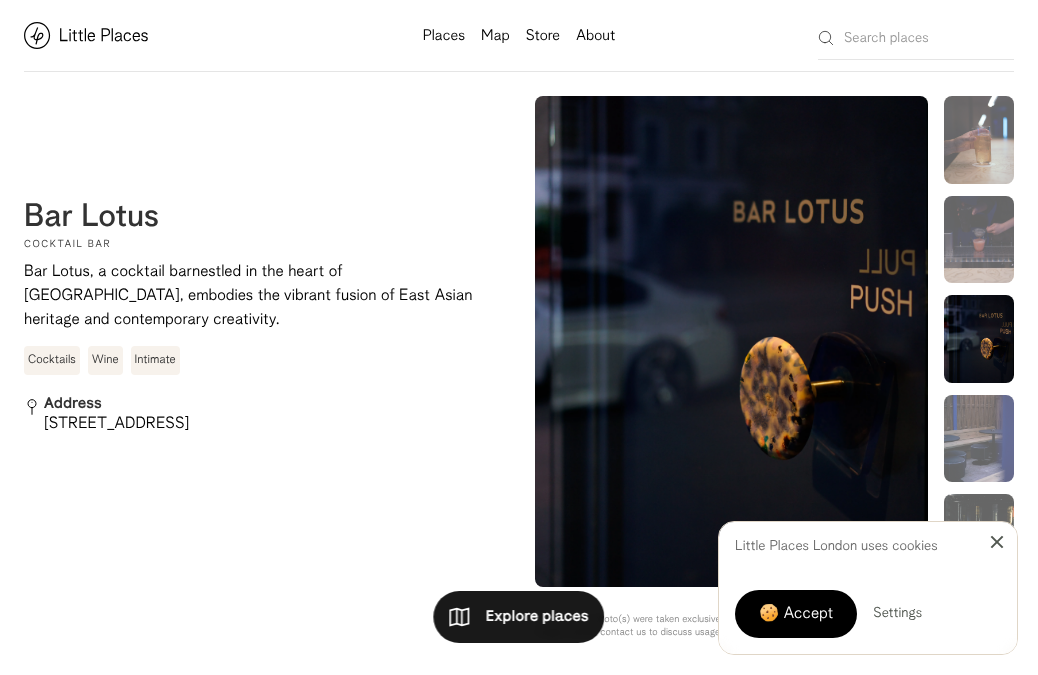 click on "Map" at bounding box center (495, 36) 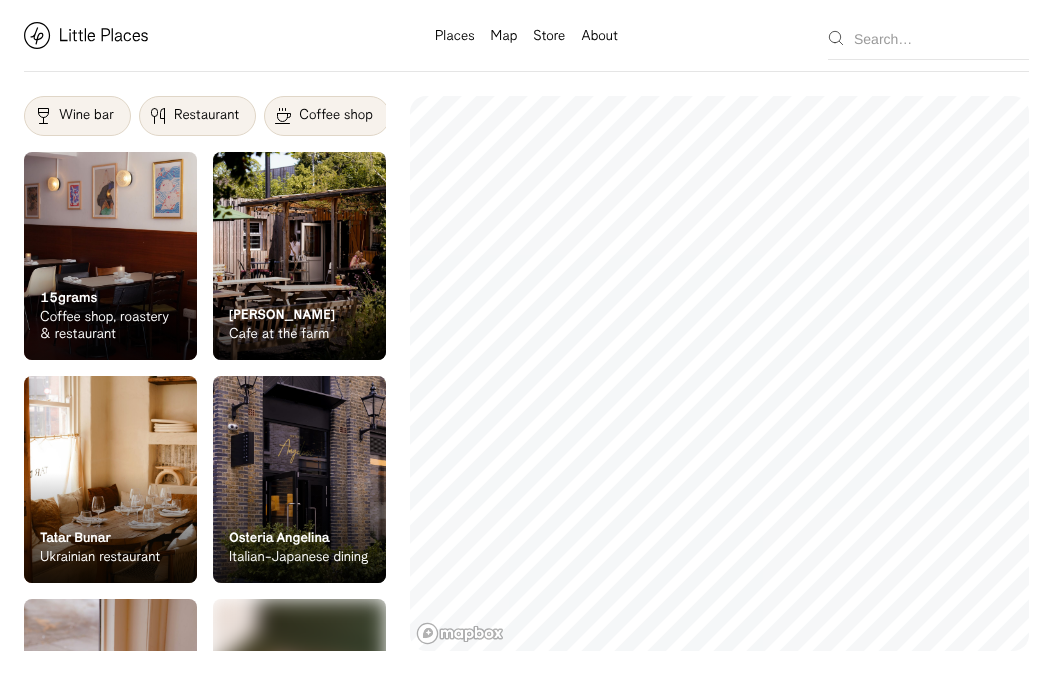 scroll, scrollTop: 0, scrollLeft: 0, axis: both 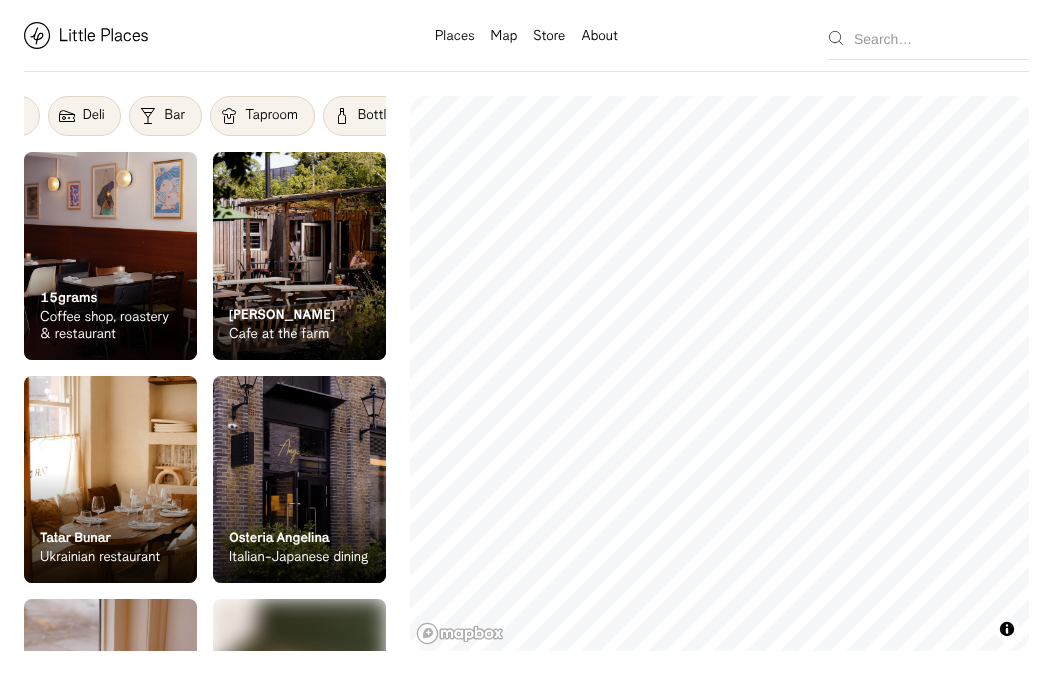 click on "Bar" at bounding box center [165, 116] 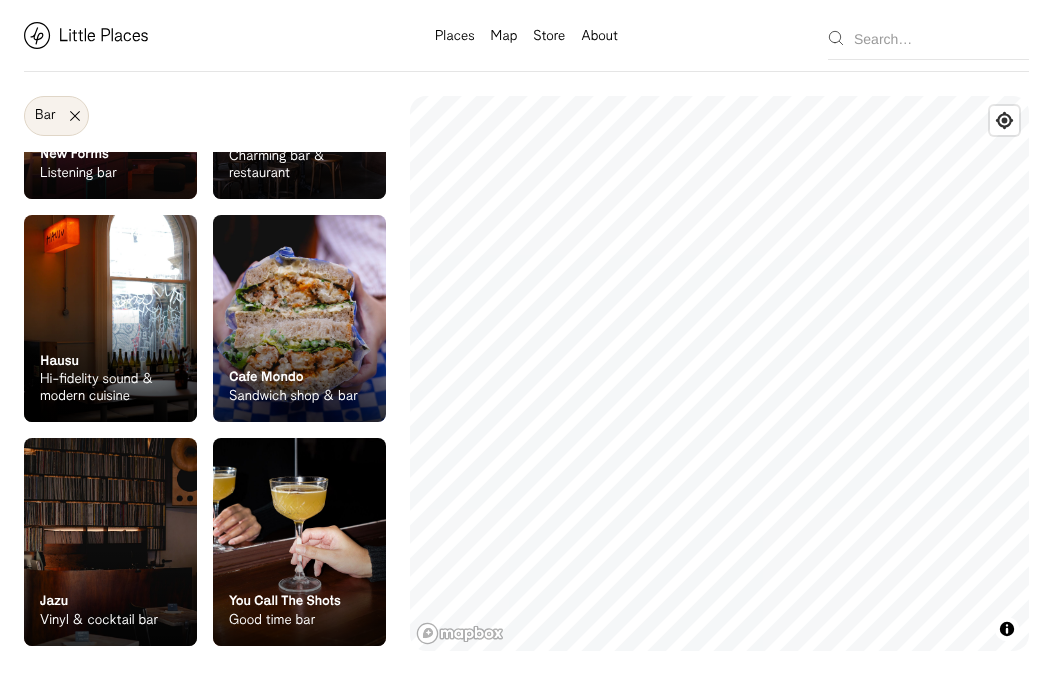 scroll, scrollTop: 54, scrollLeft: 0, axis: vertical 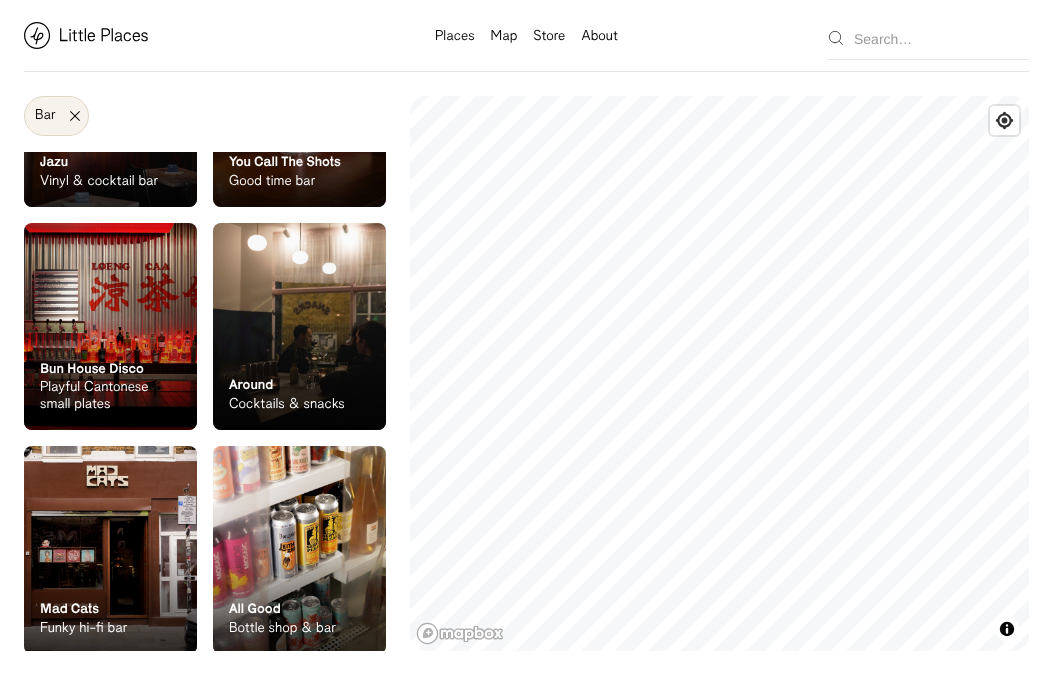 click at bounding box center (299, 327) 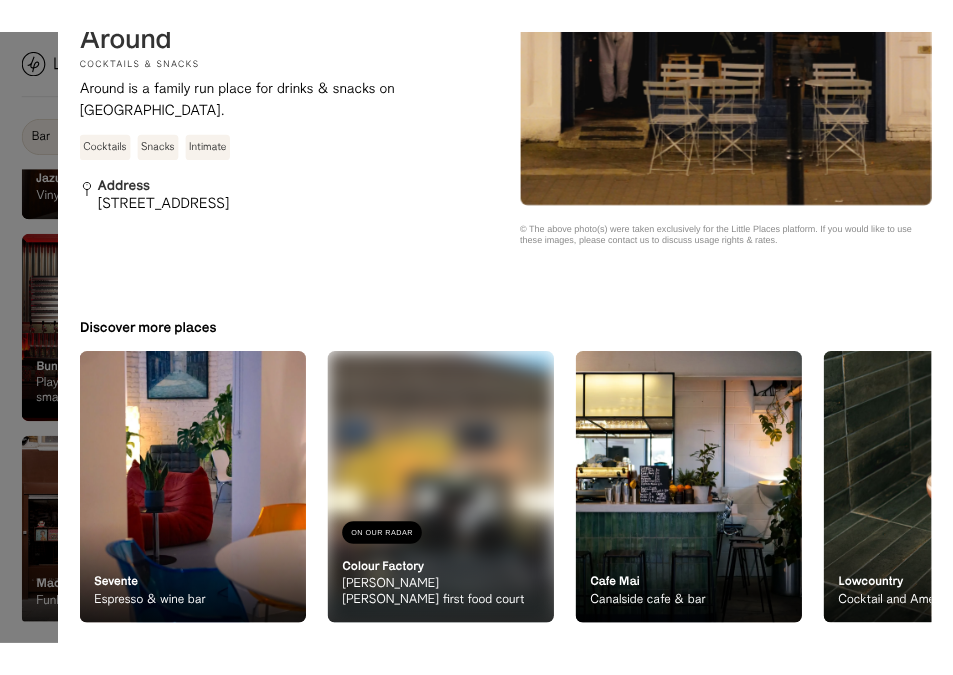 scroll, scrollTop: 1993, scrollLeft: 0, axis: vertical 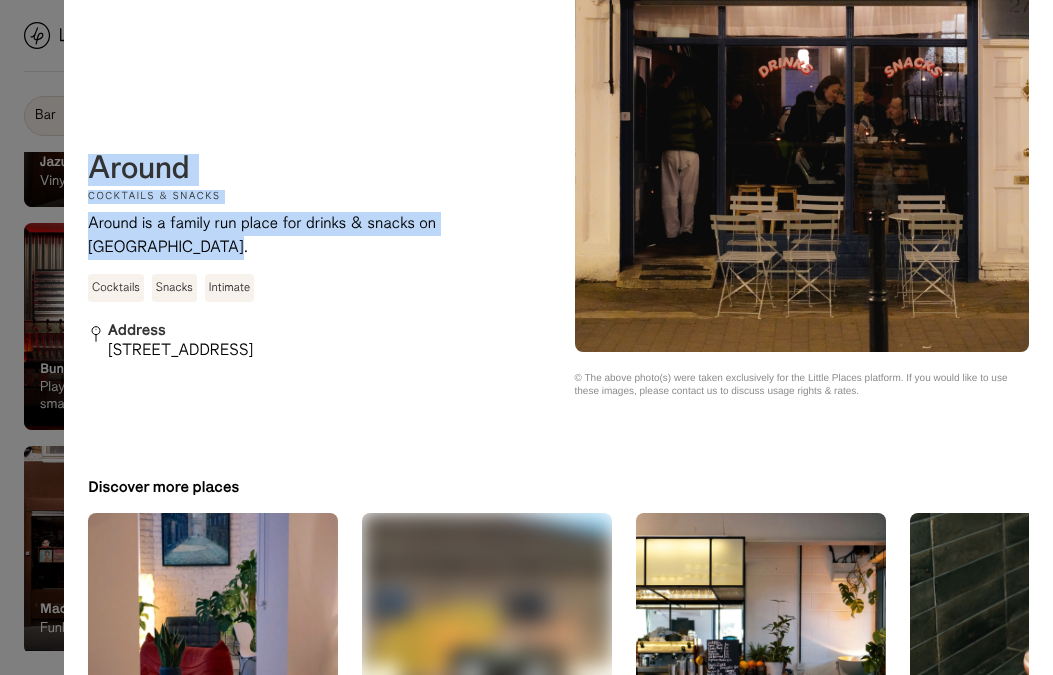 drag, startPoint x: 89, startPoint y: 161, endPoint x: 254, endPoint y: 248, distance: 186.5315 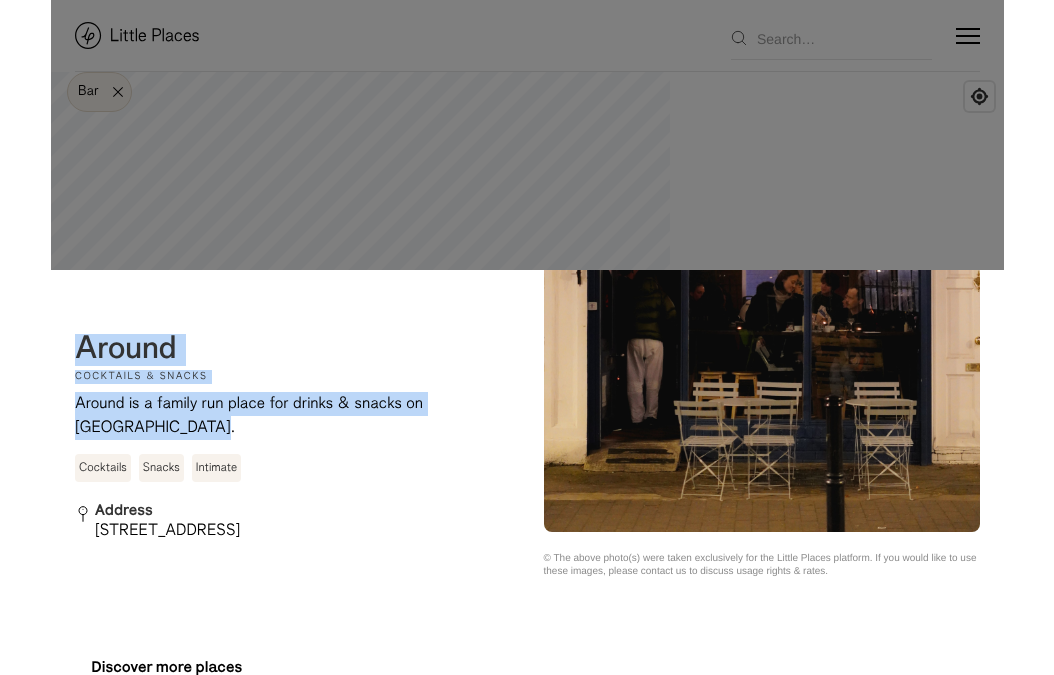 scroll, scrollTop: 0, scrollLeft: 0, axis: both 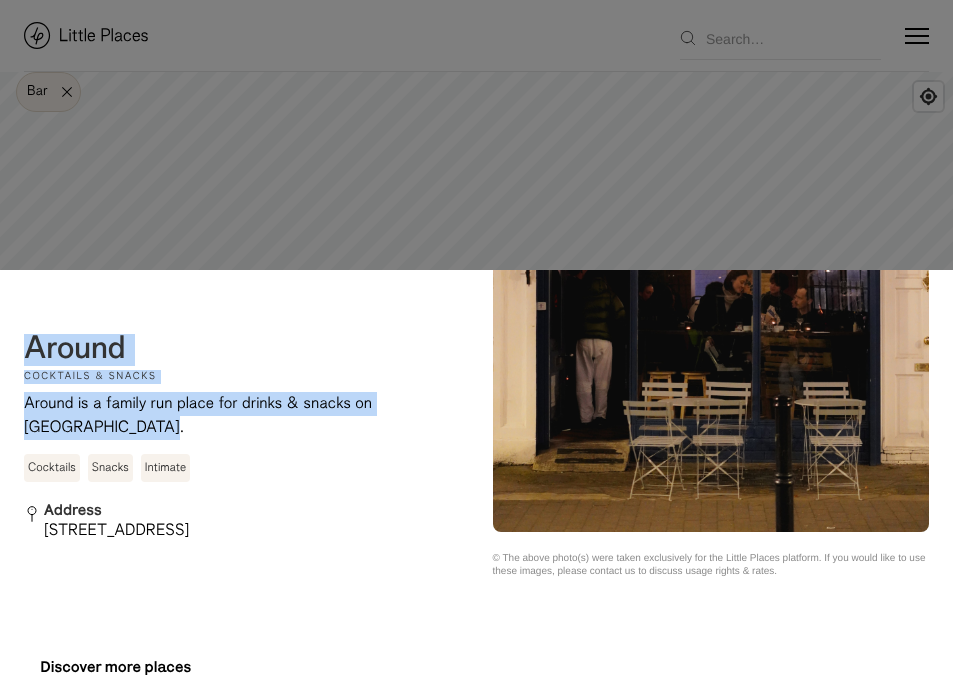 click at bounding box center (476, 337) 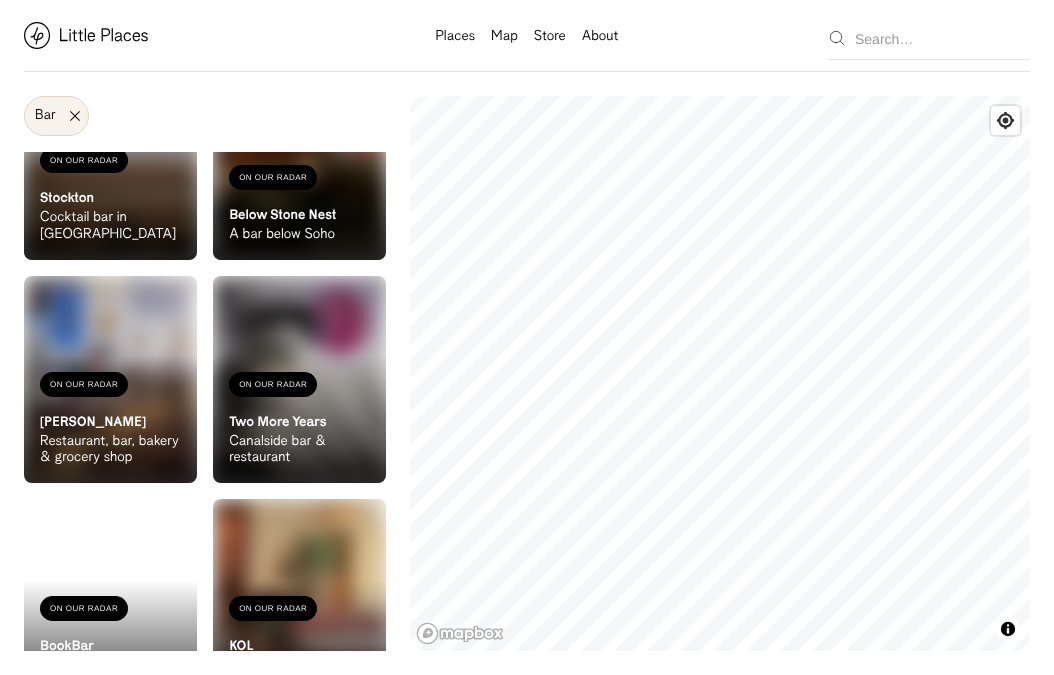 scroll, scrollTop: 3914, scrollLeft: 0, axis: vertical 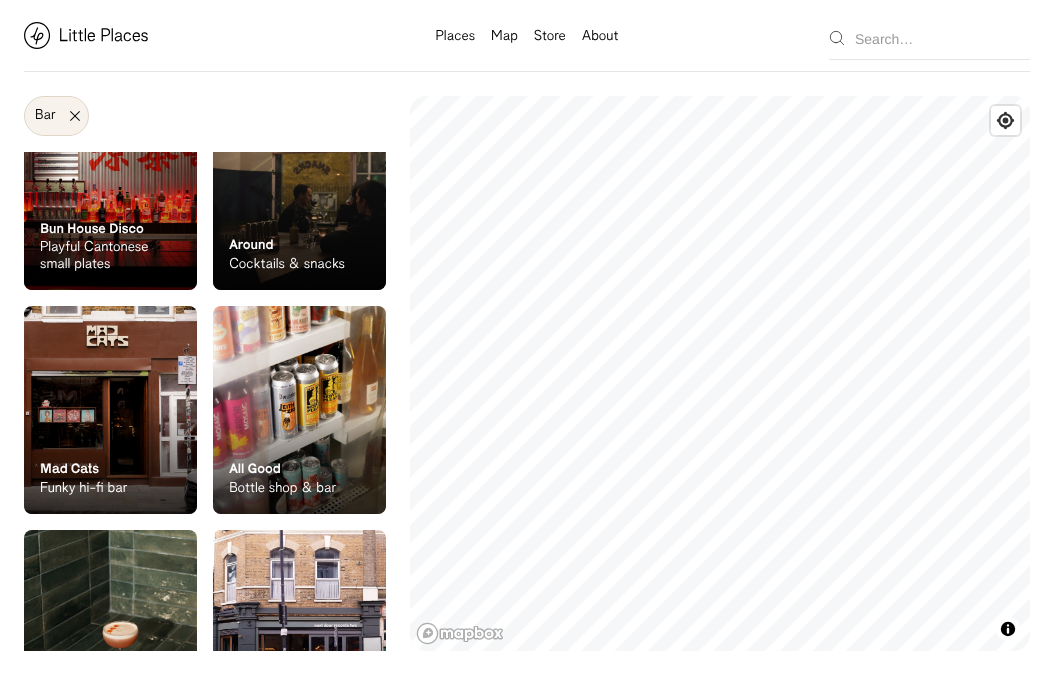 click on "Bar" at bounding box center (56, 116) 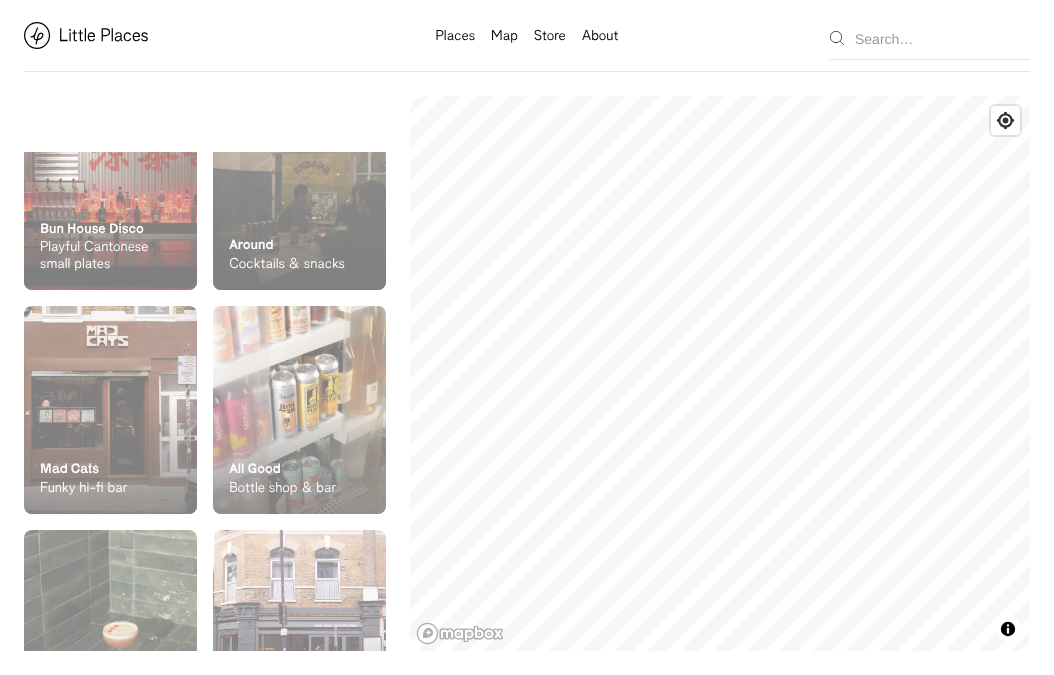 click on "Label" at bounding box center [205, 116] 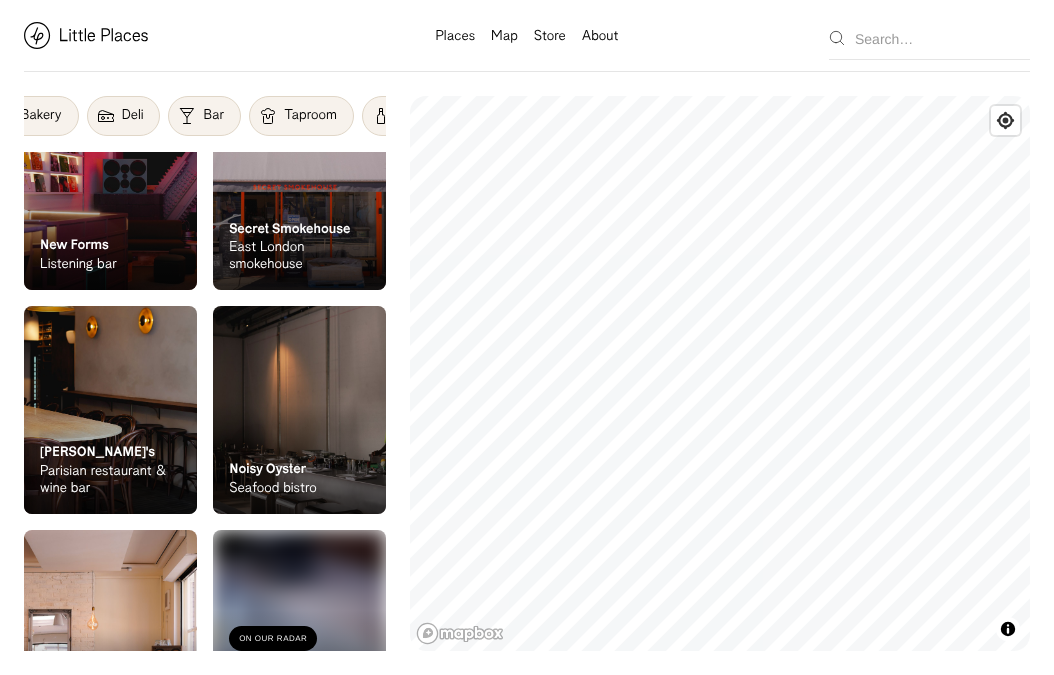 scroll, scrollTop: 0, scrollLeft: 0, axis: both 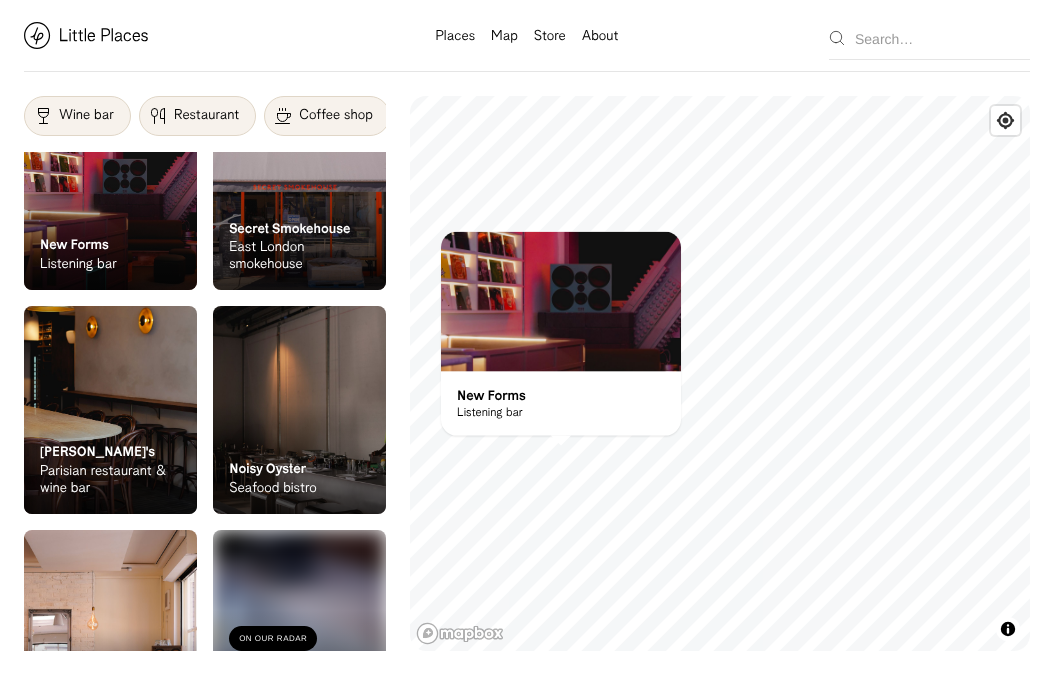 click on "New Forms" at bounding box center (491, 395) 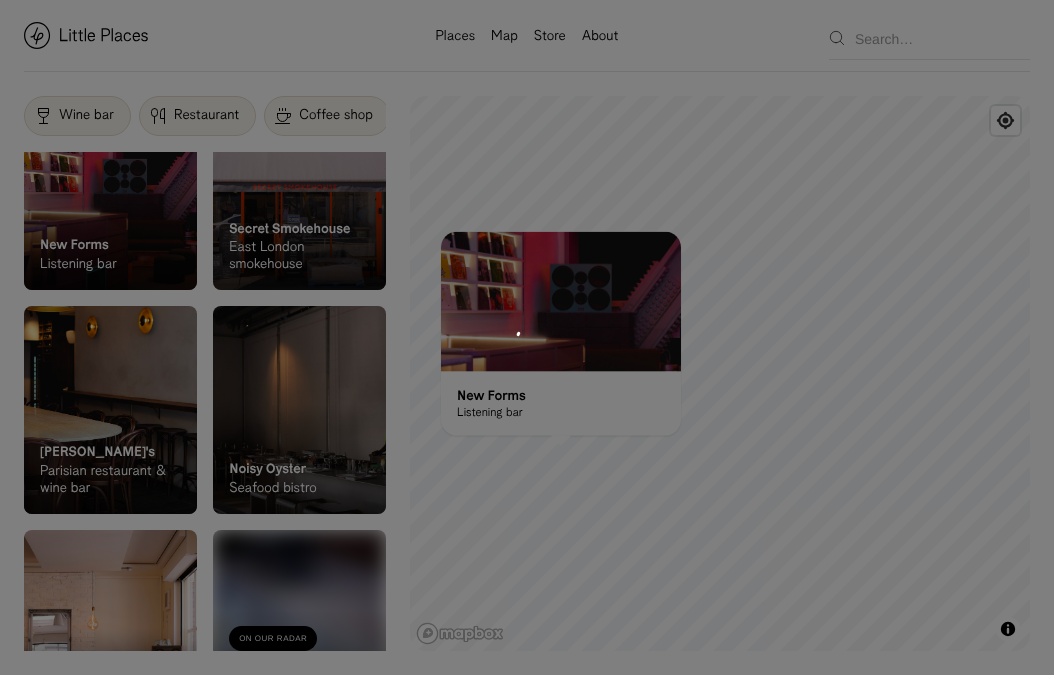 scroll, scrollTop: 0, scrollLeft: 0, axis: both 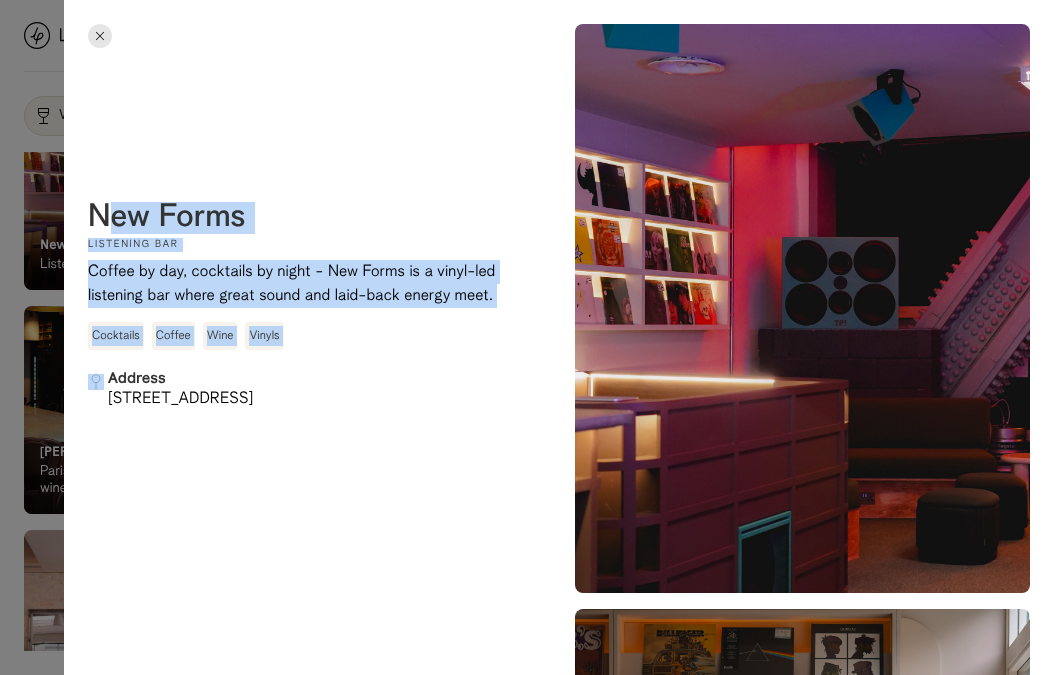 drag, startPoint x: 79, startPoint y: 224, endPoint x: 109, endPoint y: 205, distance: 35.510563 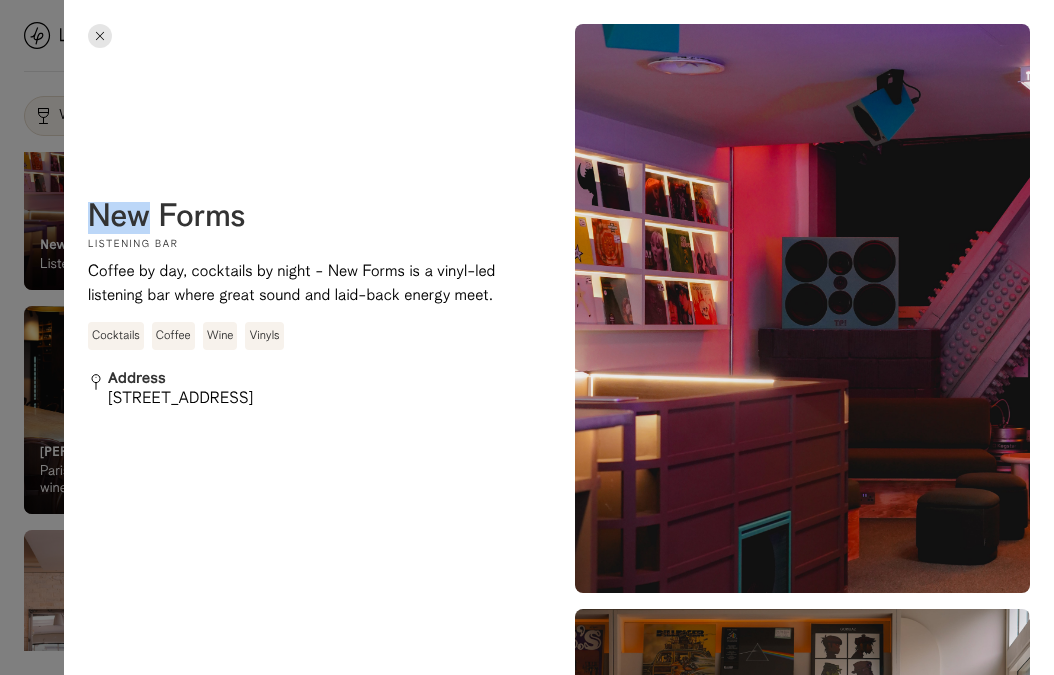 click on "New Forms" at bounding box center (167, 218) 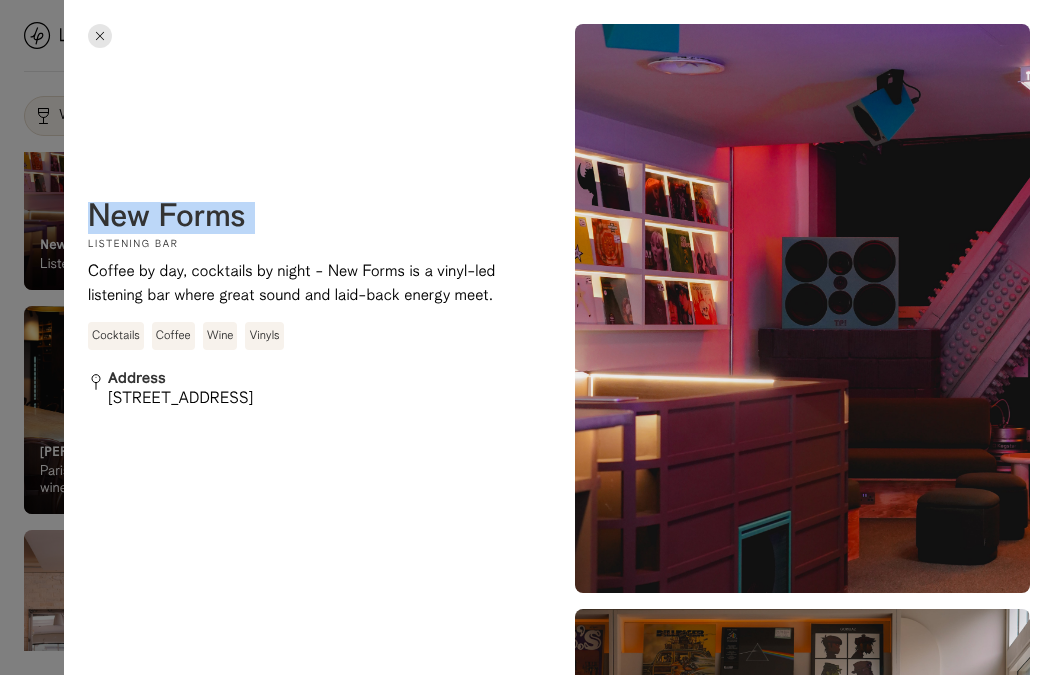 click on "New Forms" at bounding box center (167, 218) 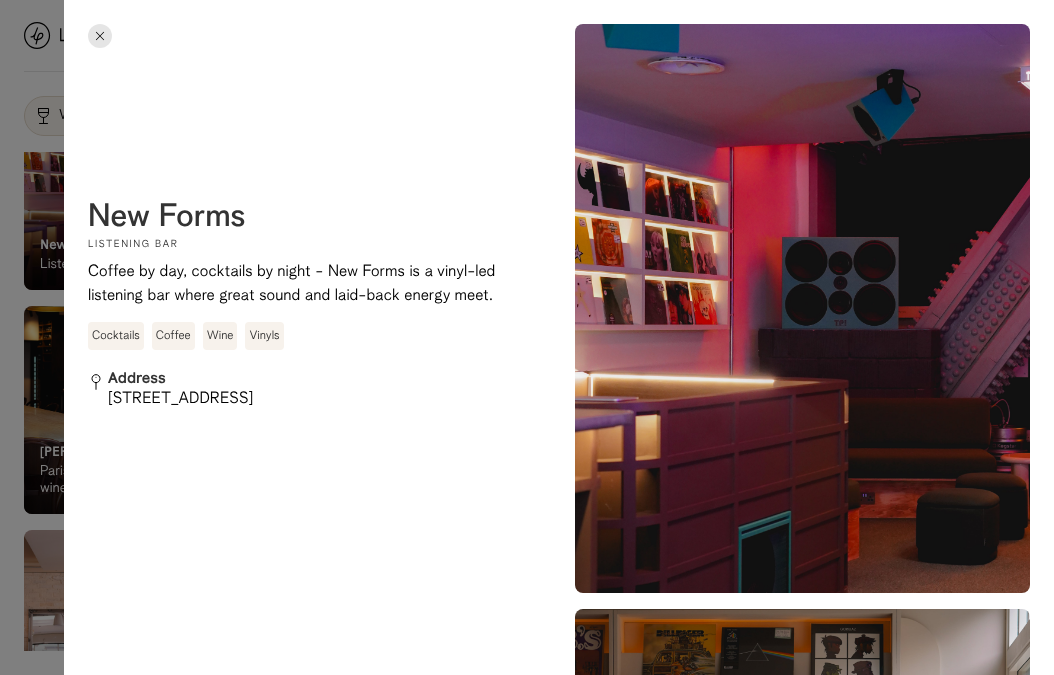 click at bounding box center (100, 36) 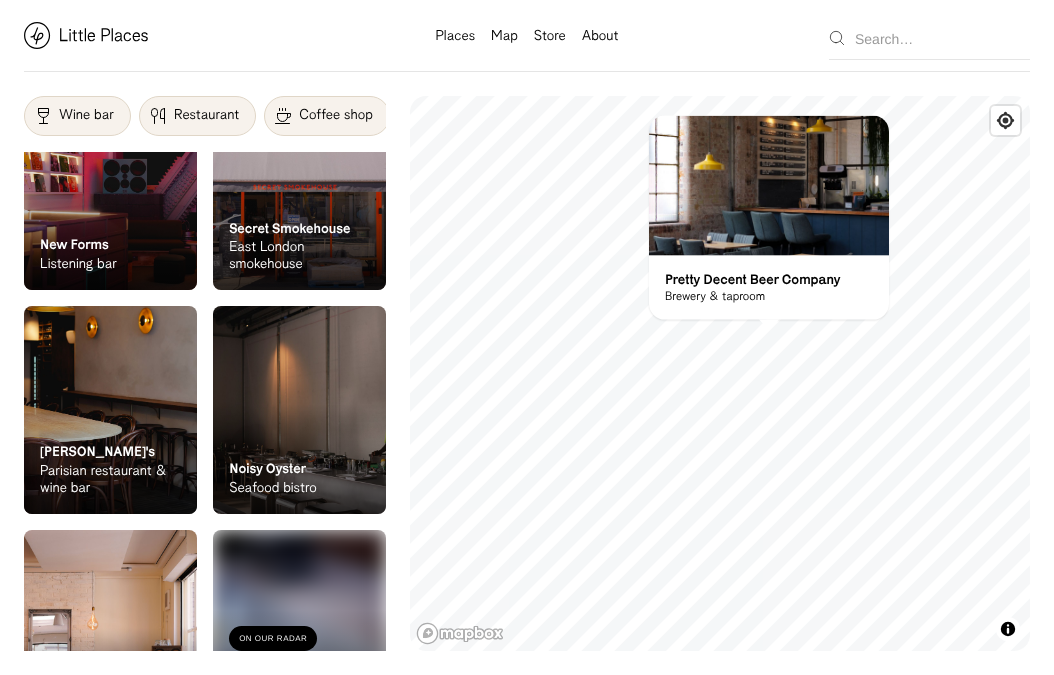 click on "Wine bar" at bounding box center [86, 116] 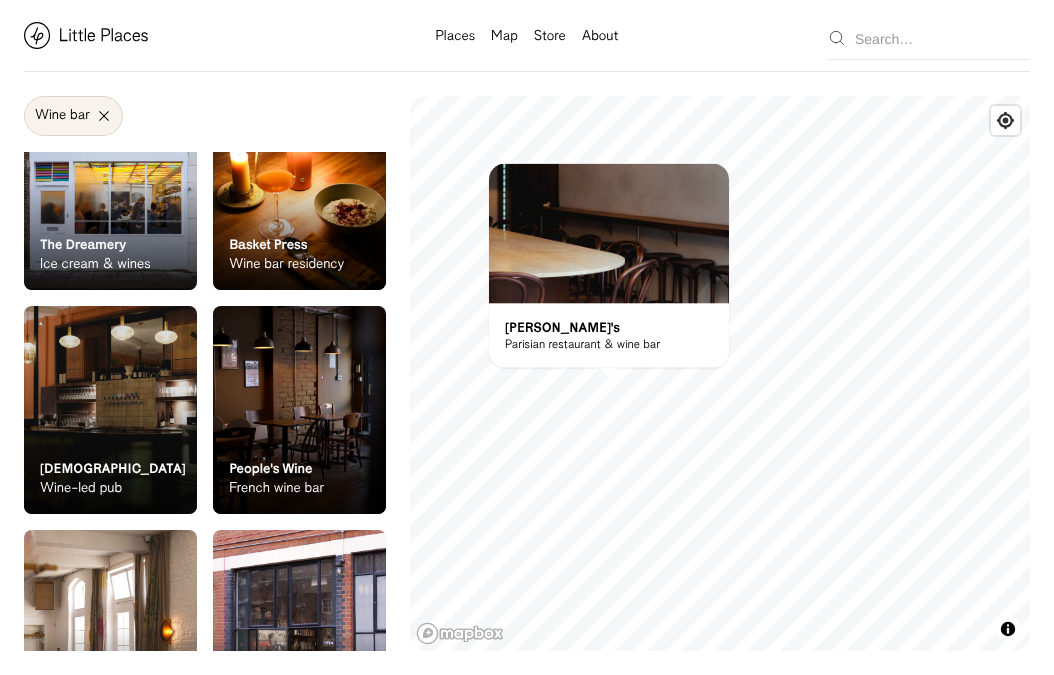 click on "Marjorie's" at bounding box center (562, 327) 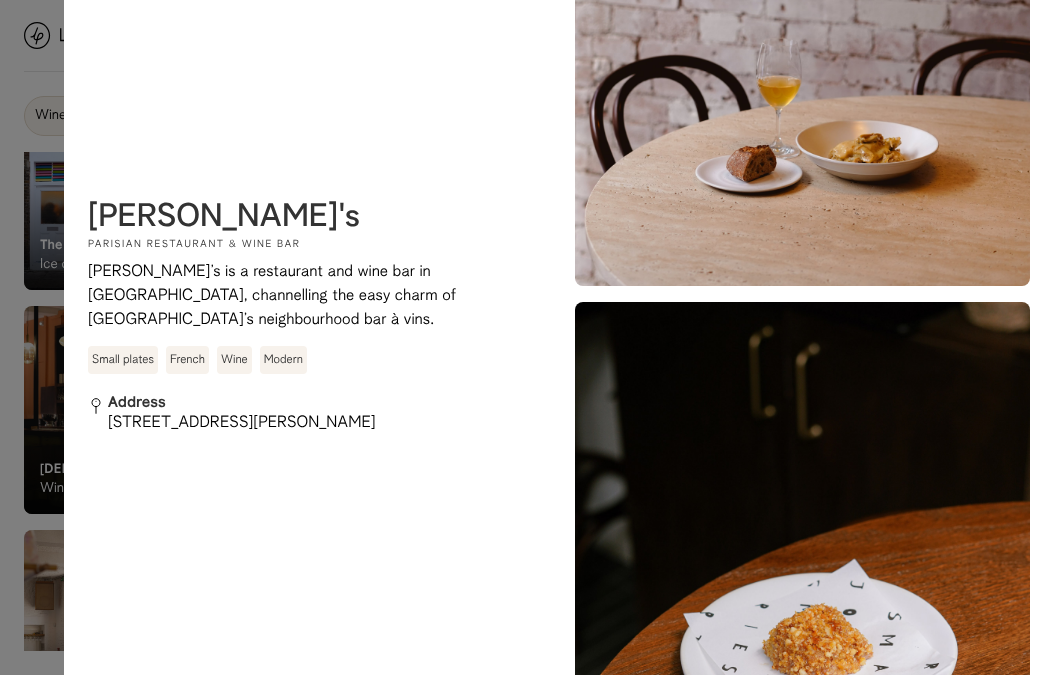 scroll, scrollTop: 1288, scrollLeft: 0, axis: vertical 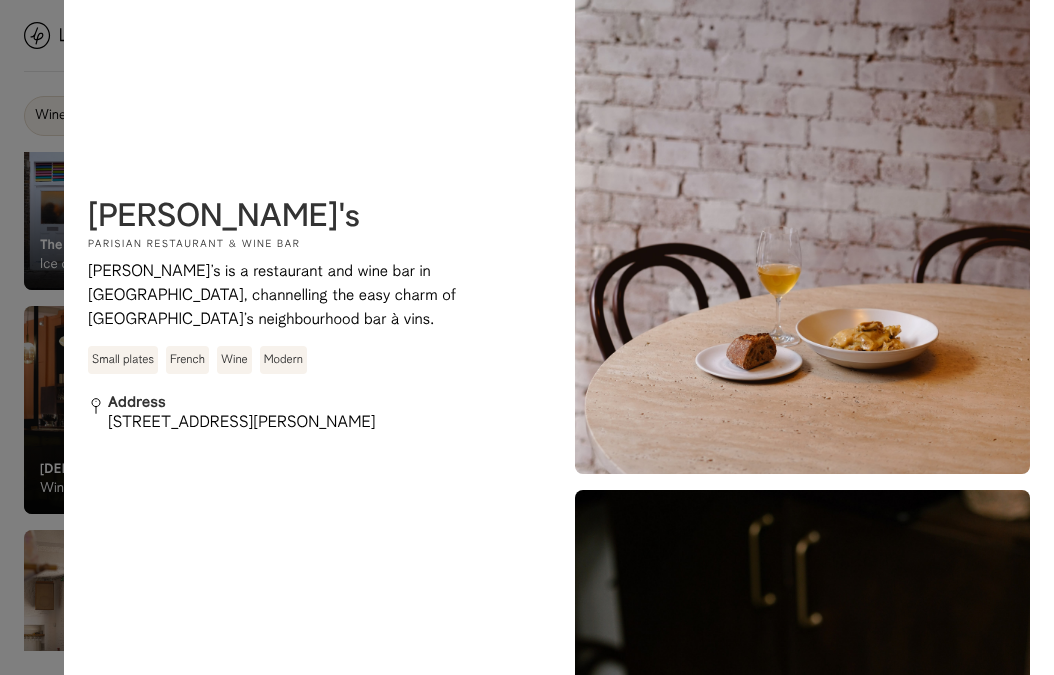 click at bounding box center [527, 337] 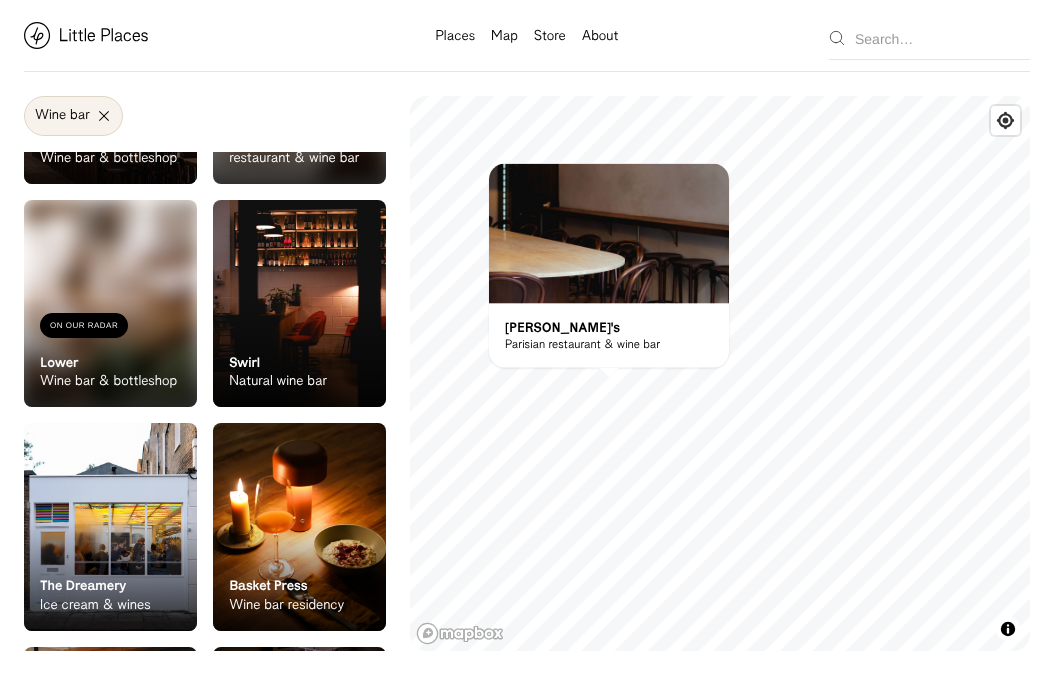 scroll, scrollTop: 0, scrollLeft: 0, axis: both 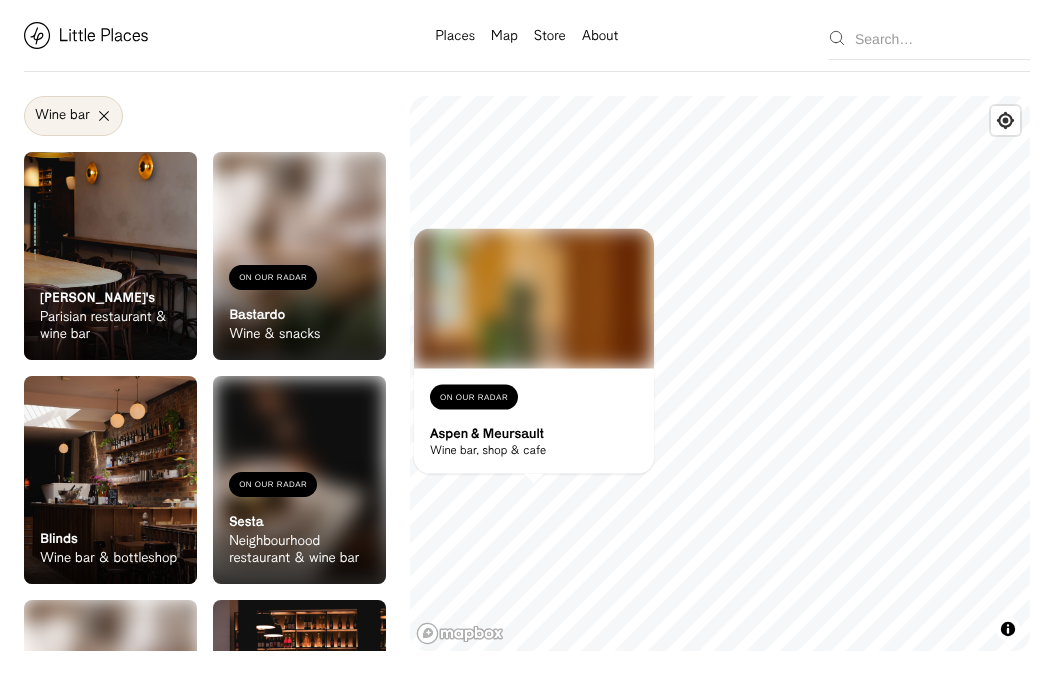 click on "Aspen & Meursault" at bounding box center [487, 433] 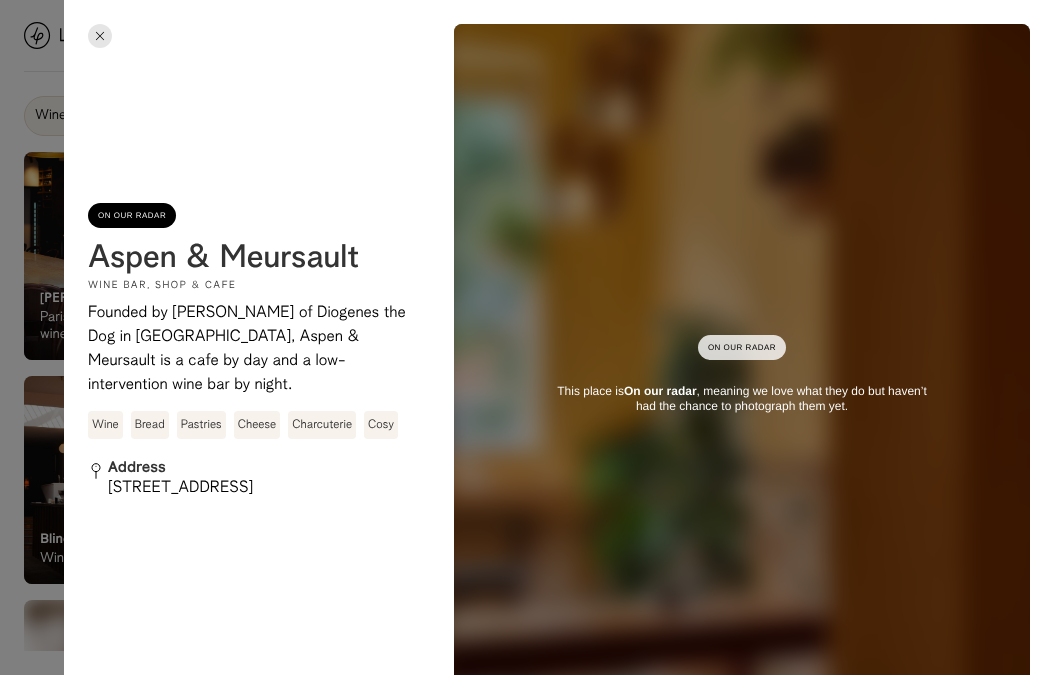 click on "Aspen & Meursault" at bounding box center (223, 259) 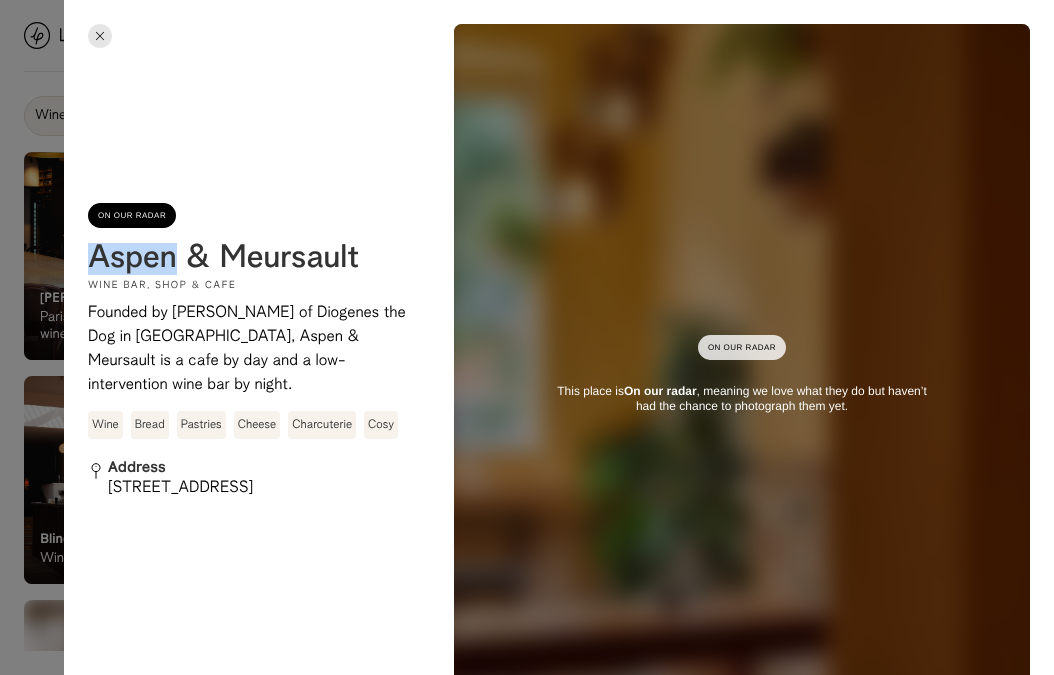 click on "Aspen & Meursault" at bounding box center (223, 259) 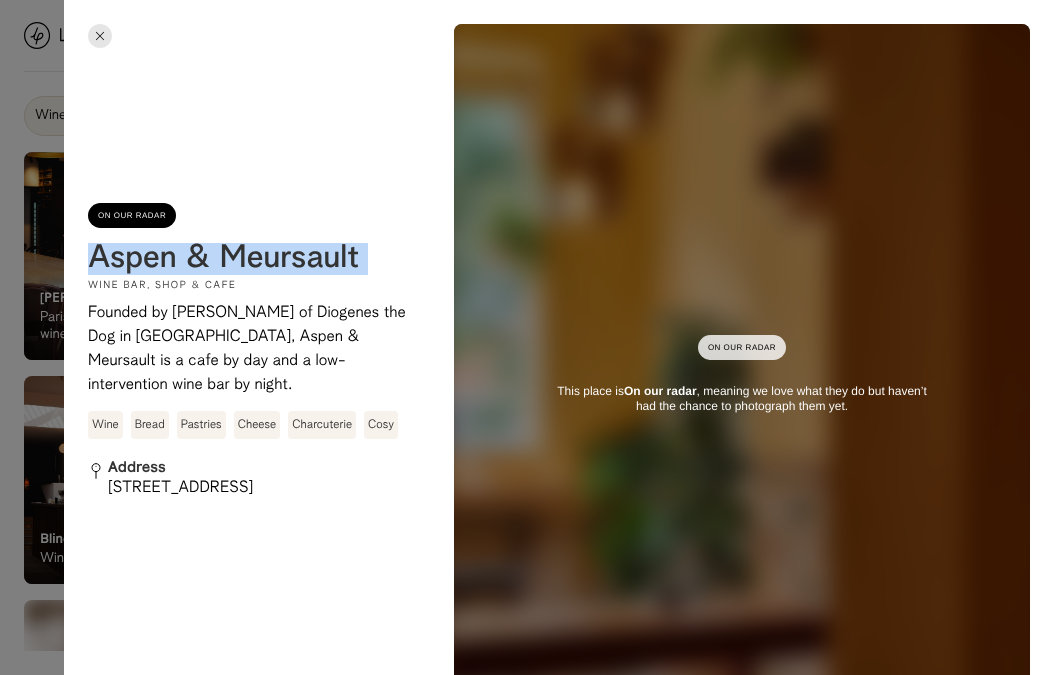 click on "Aspen & Meursault" at bounding box center [223, 259] 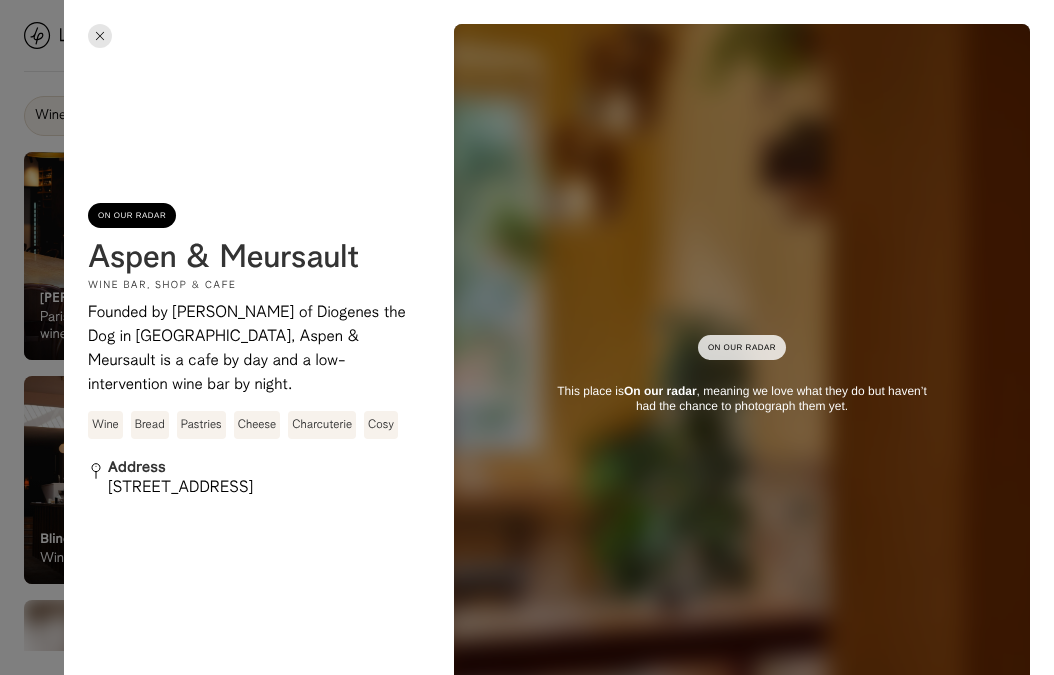 click at bounding box center (100, 36) 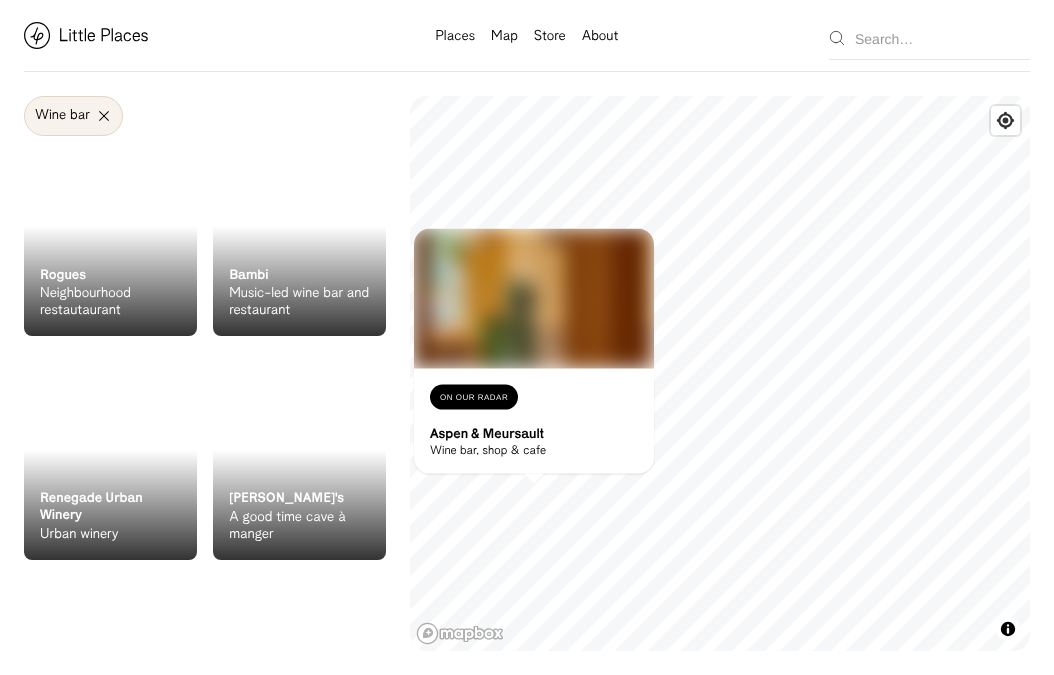 scroll, scrollTop: 1593, scrollLeft: 0, axis: vertical 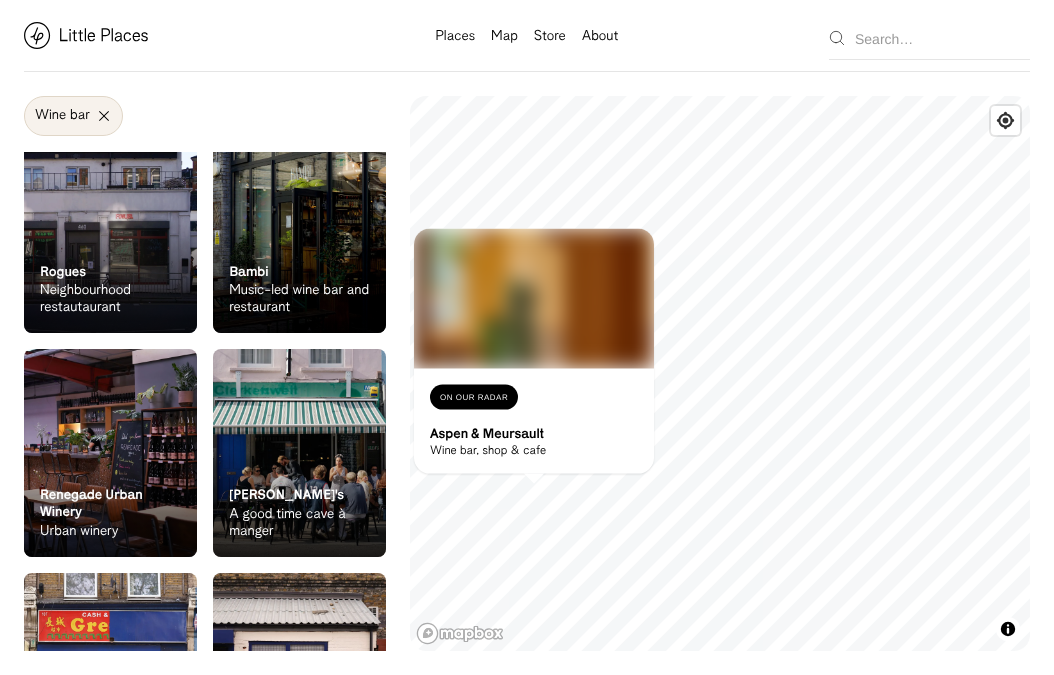 click on "On Our Radar Ken's A good time cave à manger" at bounding box center [299, 502] 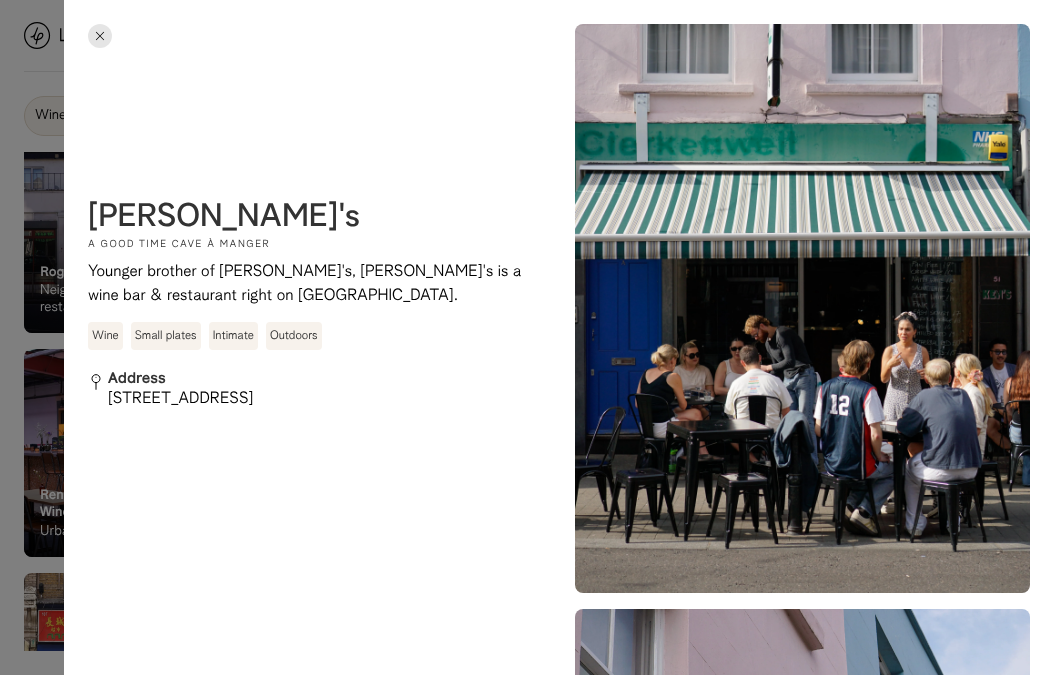 click on "On Our Radar Ken's A good time cave à manger Younger brother of Dan's, Ken's is a wine bar & restaurant right on Exmouth Market. Wine Small plates Intimate Outdoors Address 51 Exmouth Market, London EC1R 4QL On Our Radar This place is  On our radar , meaning we love what they do but haven’t had the chance to photograph them yet. No items found. No items found. © The above photo(s) were taken exclusively for the Little Places platform. If you would like to use these images, please contact us to discuss usage rights & rates." at bounding box center (559, 1208) 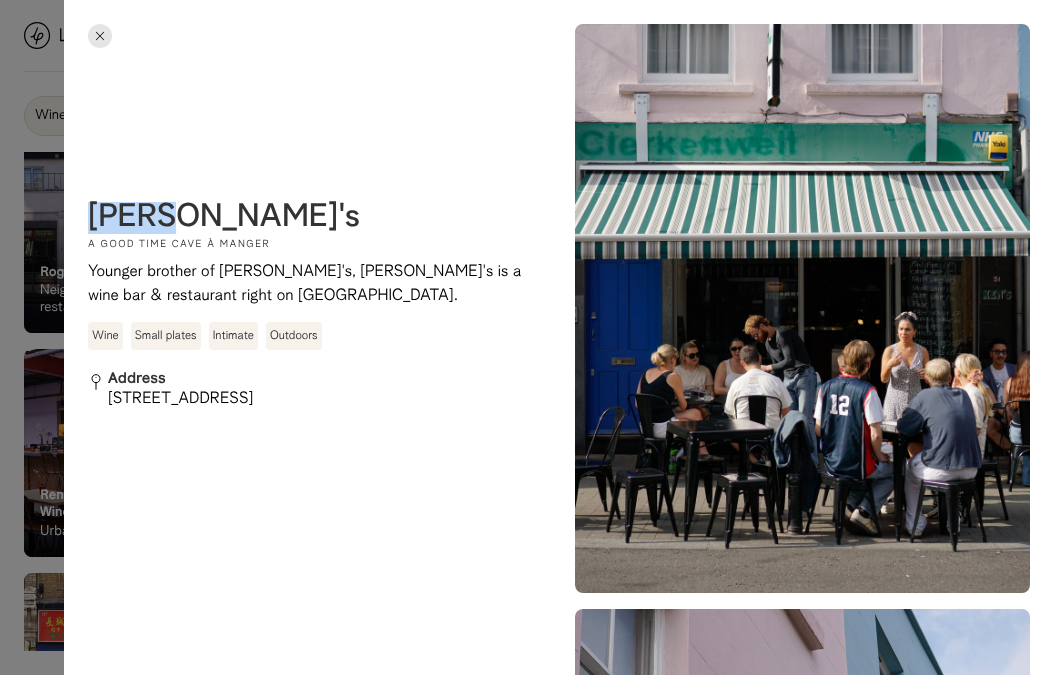 click on "[PERSON_NAME]'s" at bounding box center [224, 218] 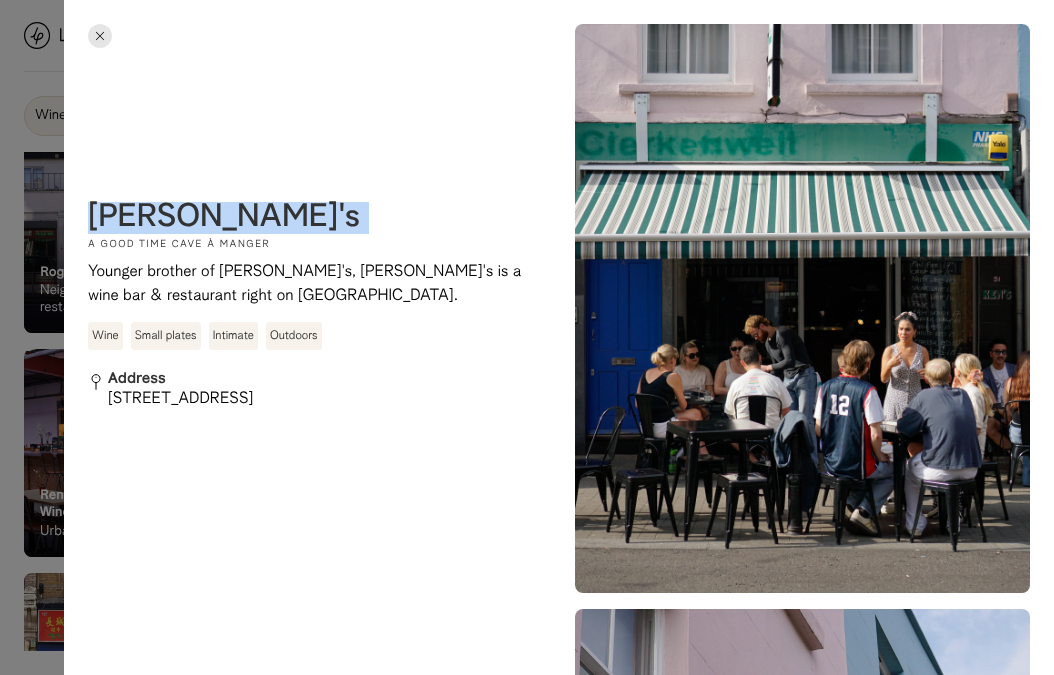 click on "[PERSON_NAME]'s" at bounding box center [224, 218] 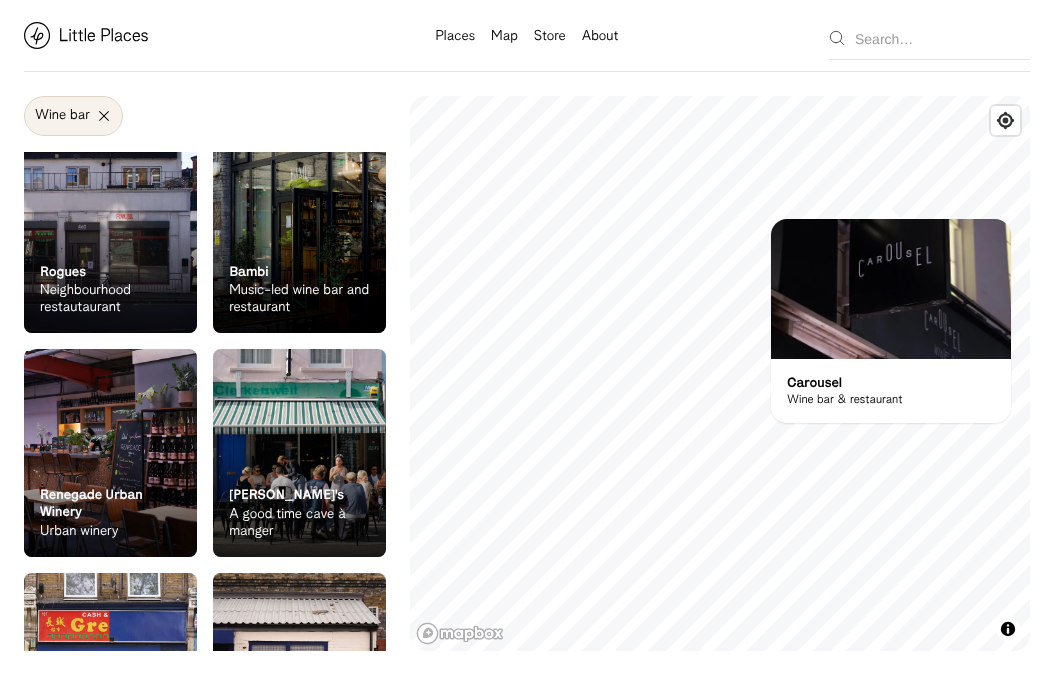 click at bounding box center [891, 289] 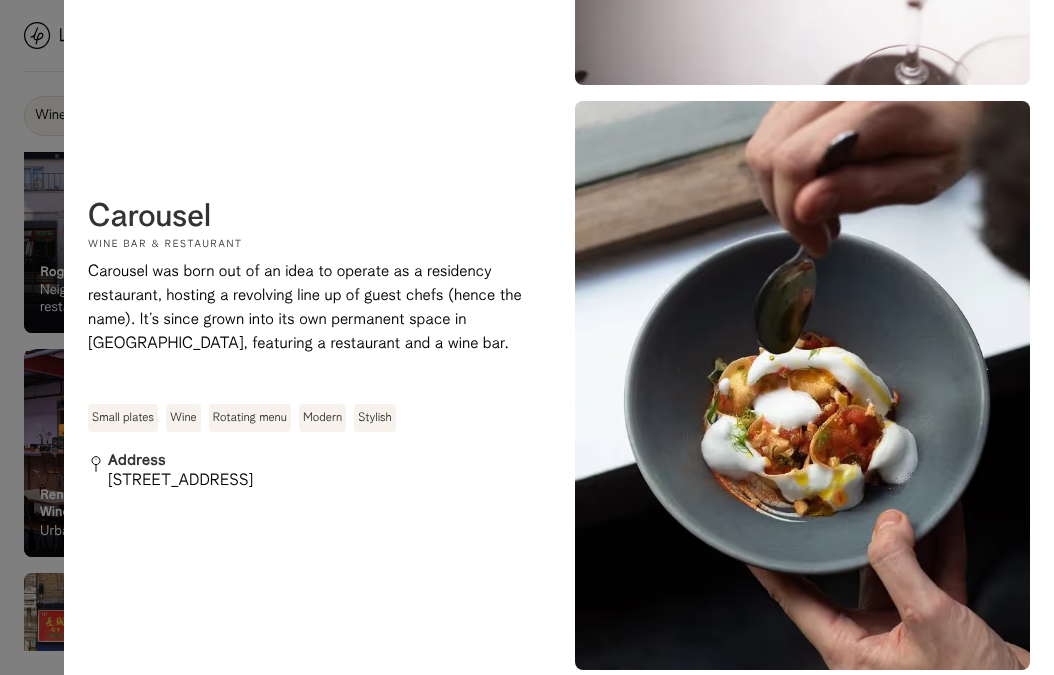 scroll, scrollTop: 3073, scrollLeft: 0, axis: vertical 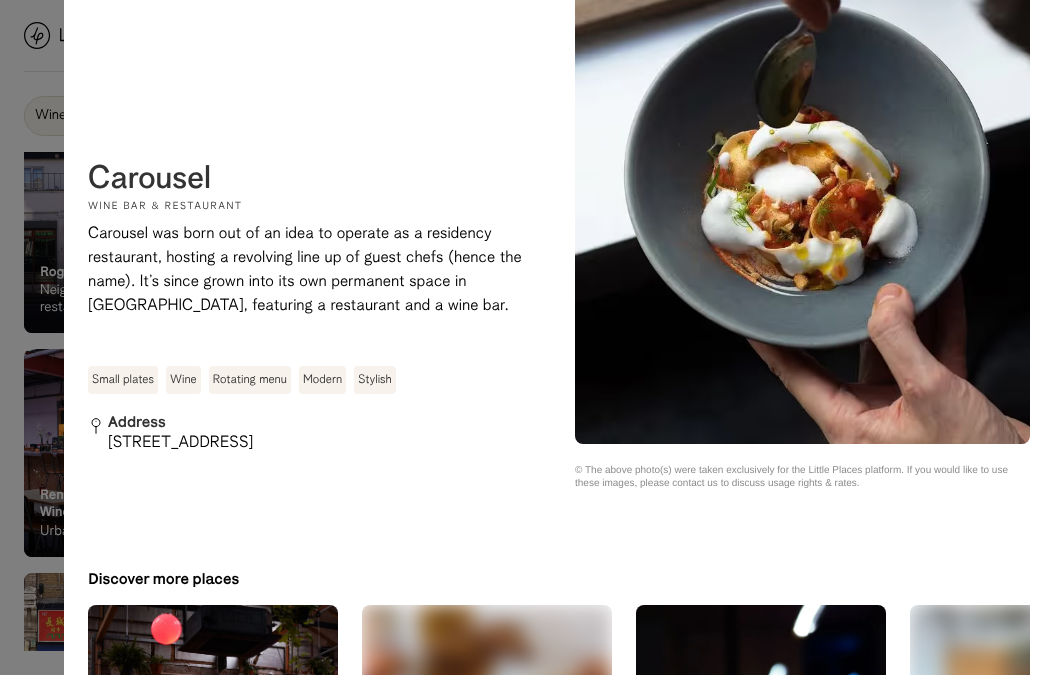 click at bounding box center (527, 337) 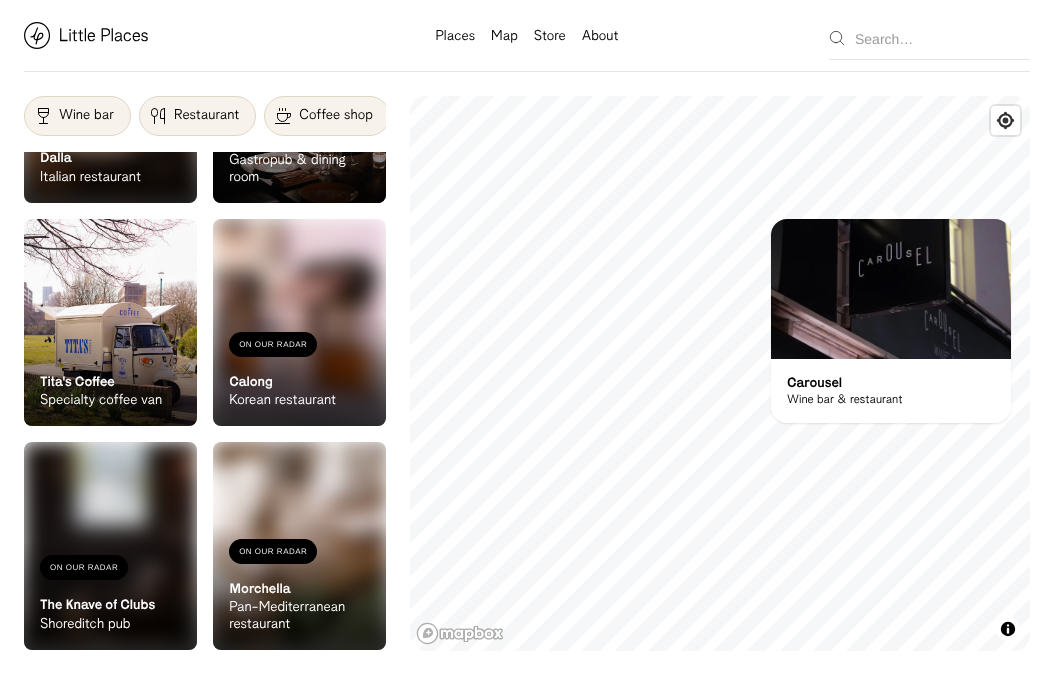 scroll, scrollTop: 2419, scrollLeft: 0, axis: vertical 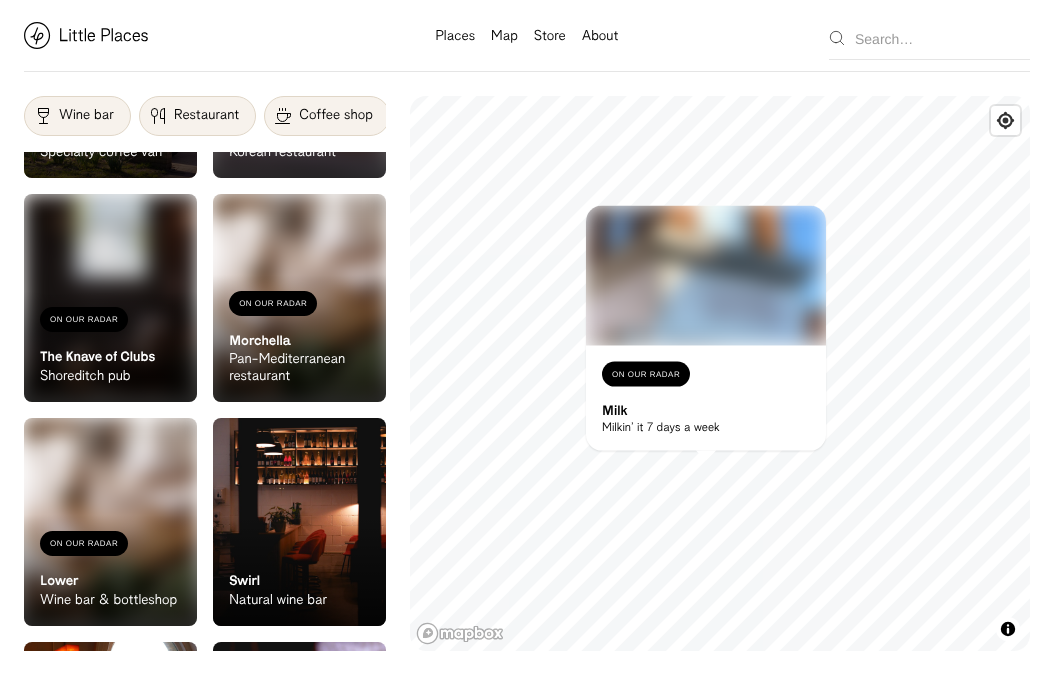 click on "On Our Radar Swirl Natural wine bar" at bounding box center [299, 571] 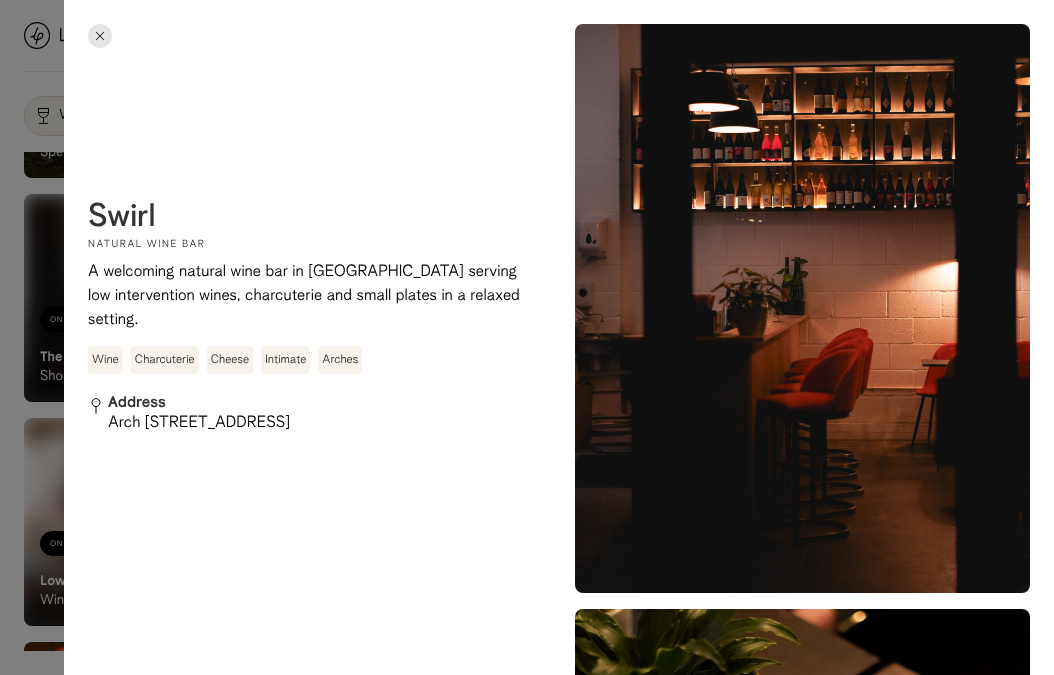 click at bounding box center (100, 36) 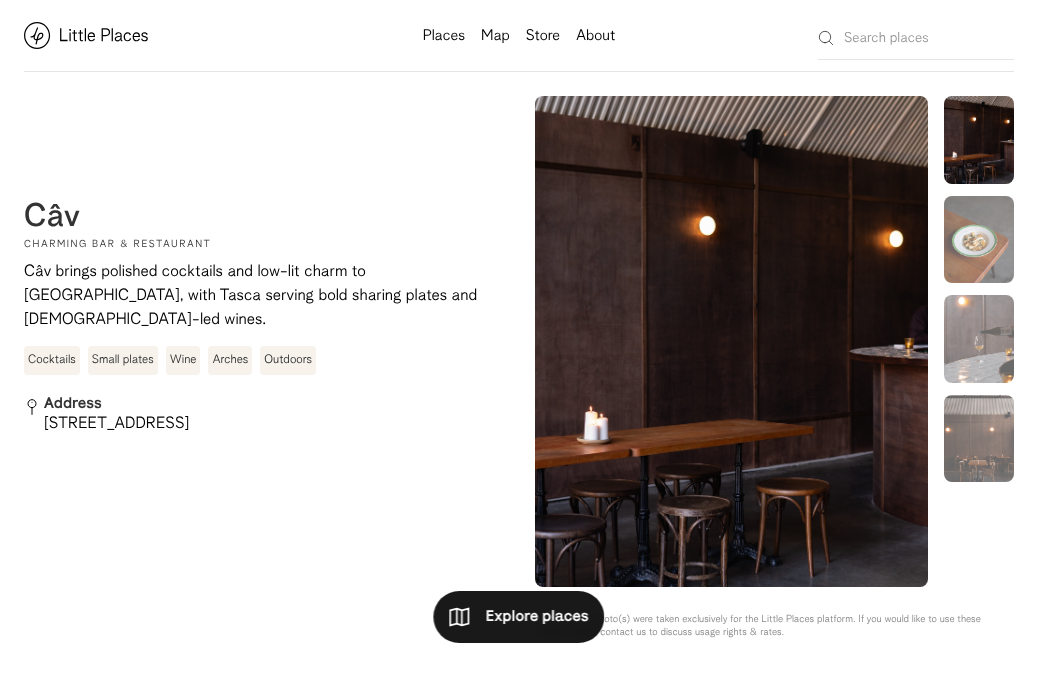 scroll, scrollTop: 0, scrollLeft: 0, axis: both 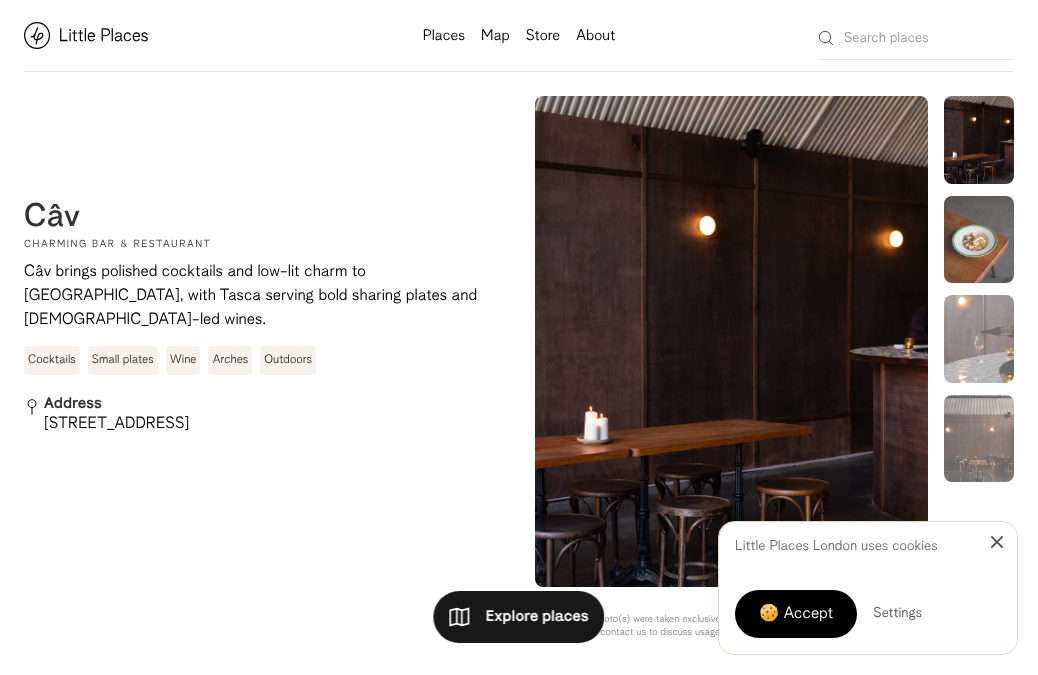 click at bounding box center (979, 240) 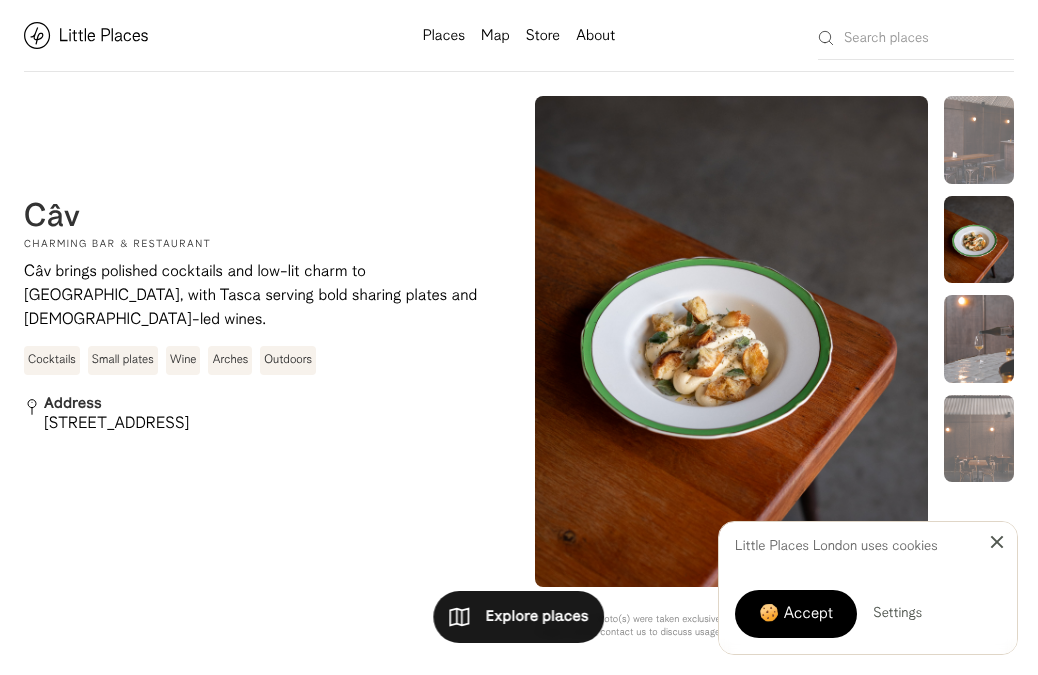 click at bounding box center [979, 339] 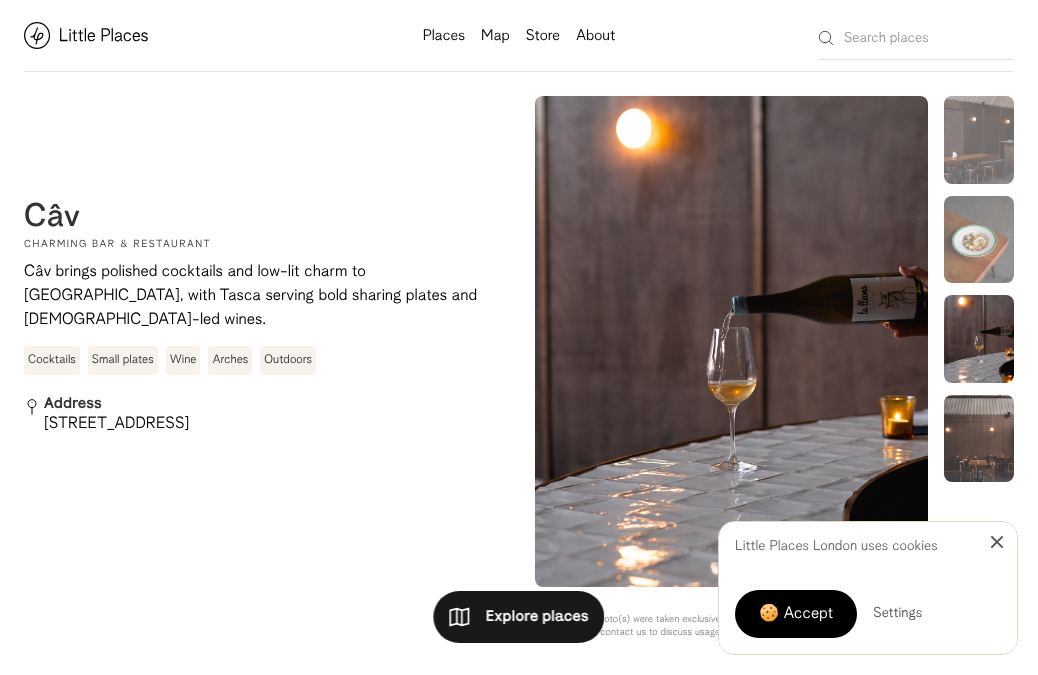 click at bounding box center (979, 439) 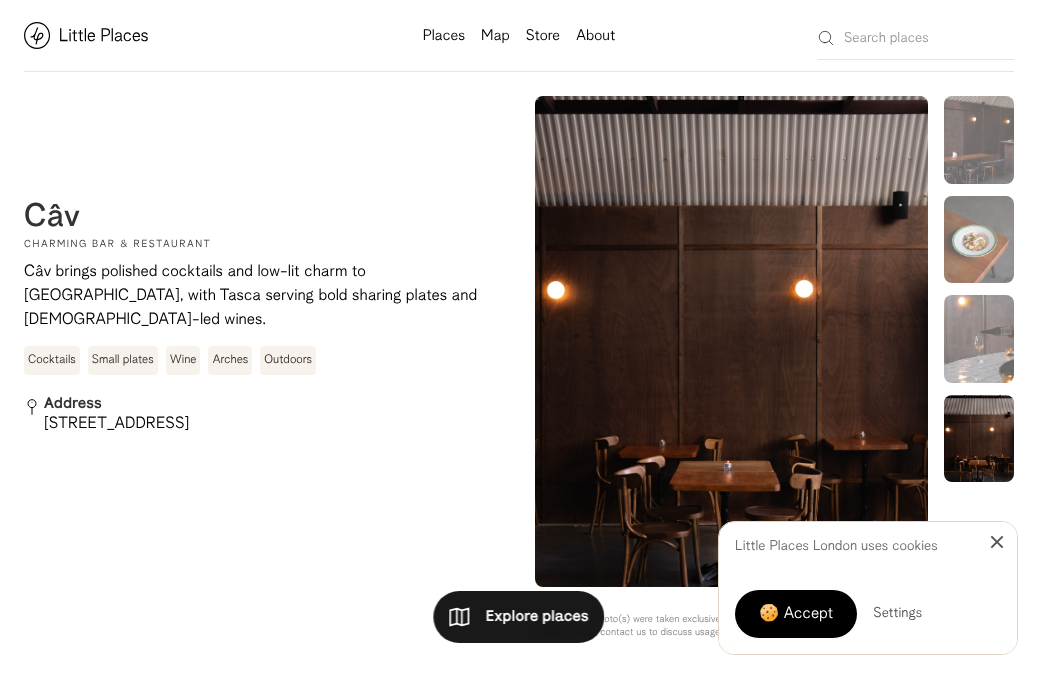 click at bounding box center [997, 542] 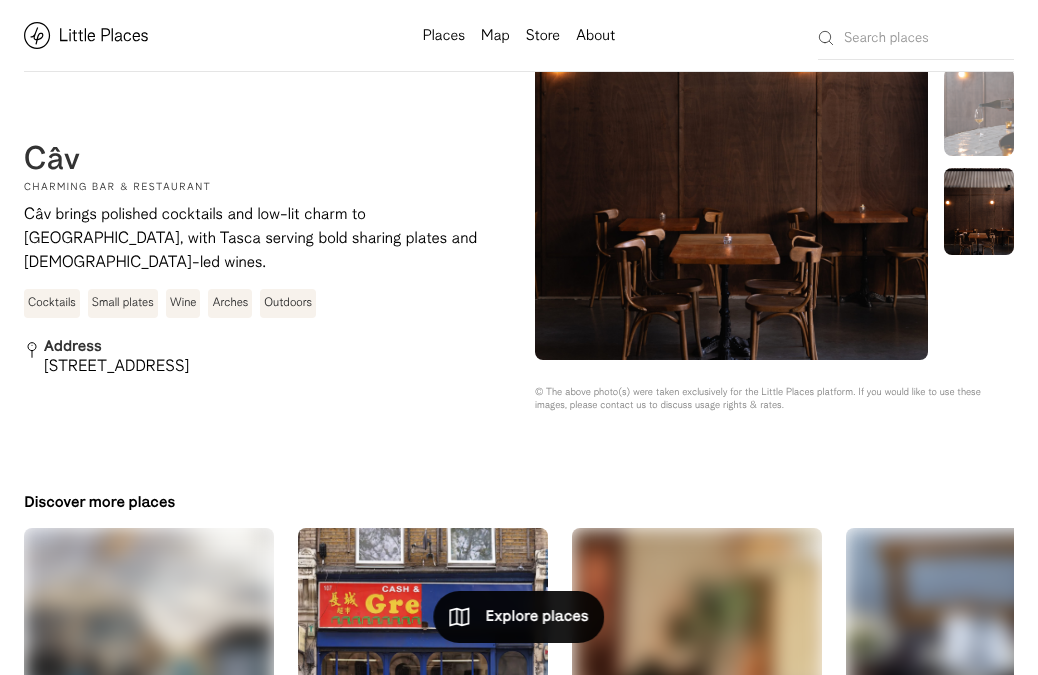 scroll, scrollTop: 0, scrollLeft: 0, axis: both 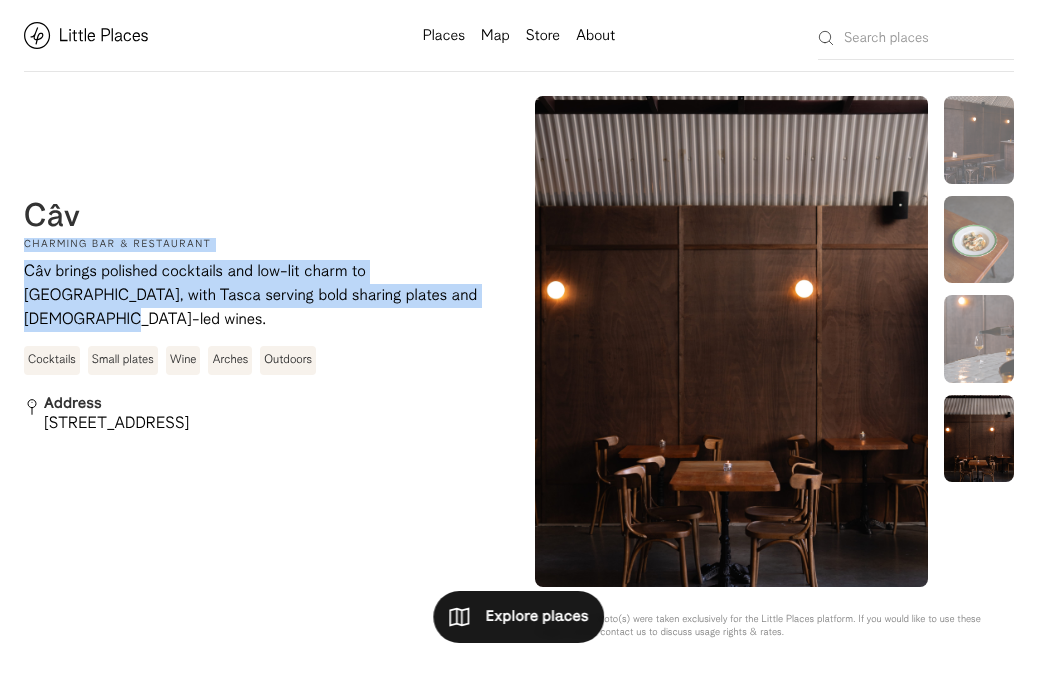 drag, startPoint x: 21, startPoint y: 202, endPoint x: 108, endPoint y: 206, distance: 87.0919 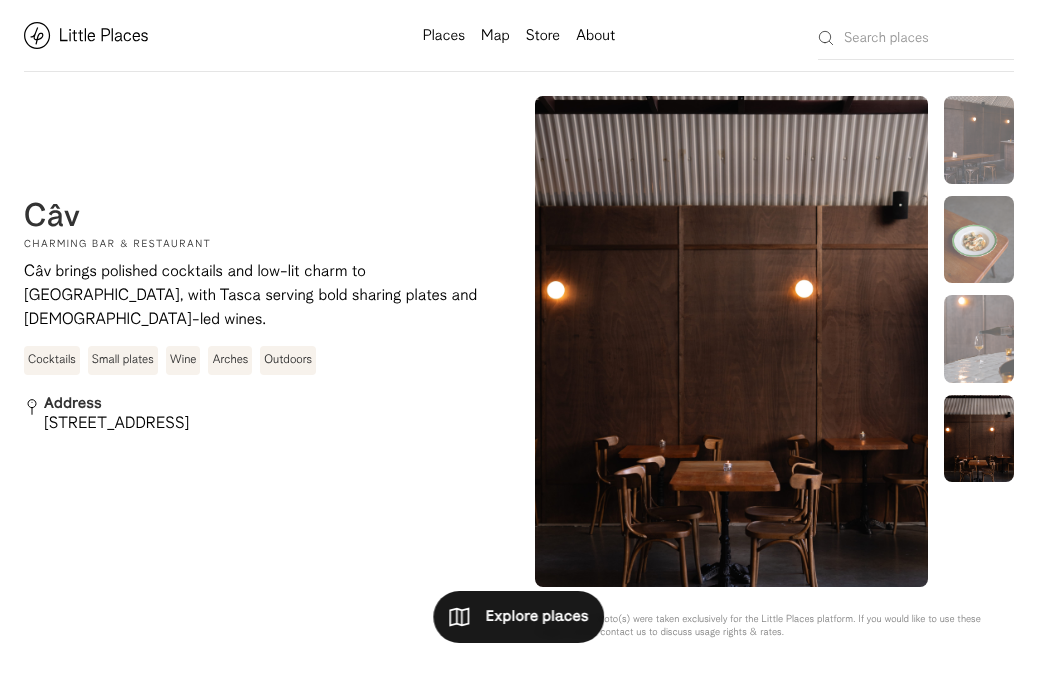 click on "Câv" at bounding box center (52, 218) 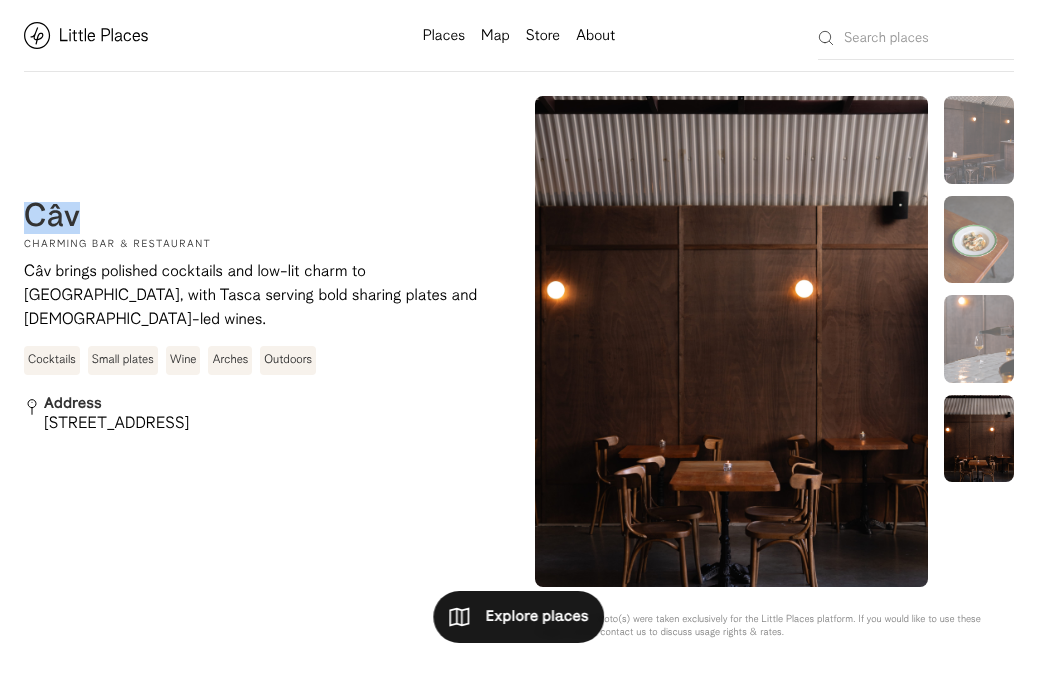 click on "Câv" at bounding box center (52, 218) 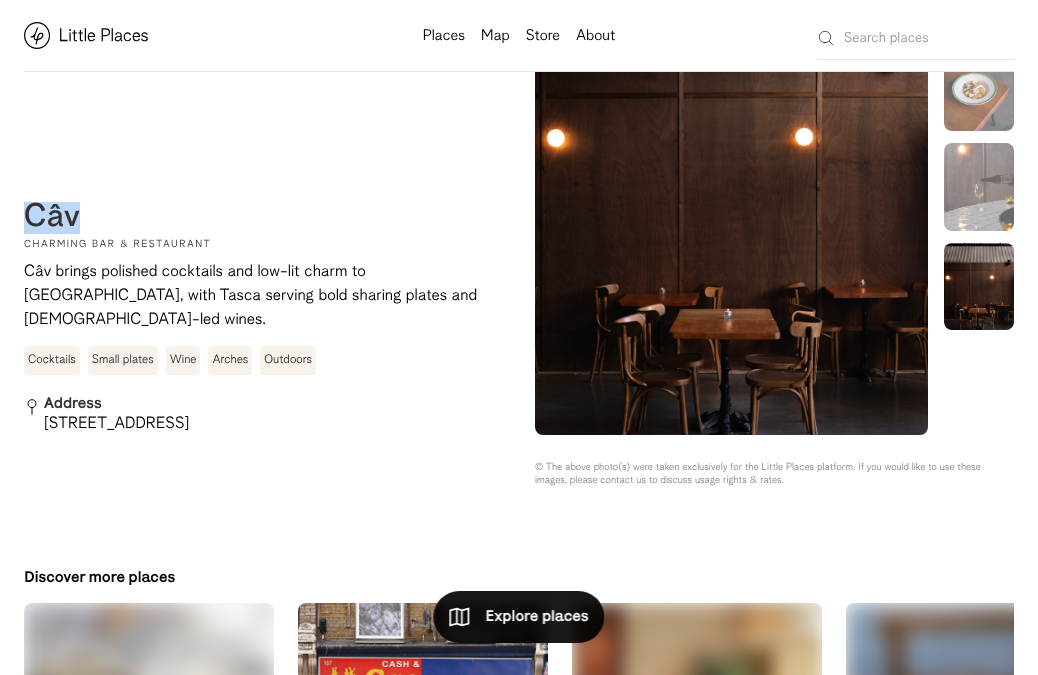 scroll, scrollTop: 0, scrollLeft: 0, axis: both 